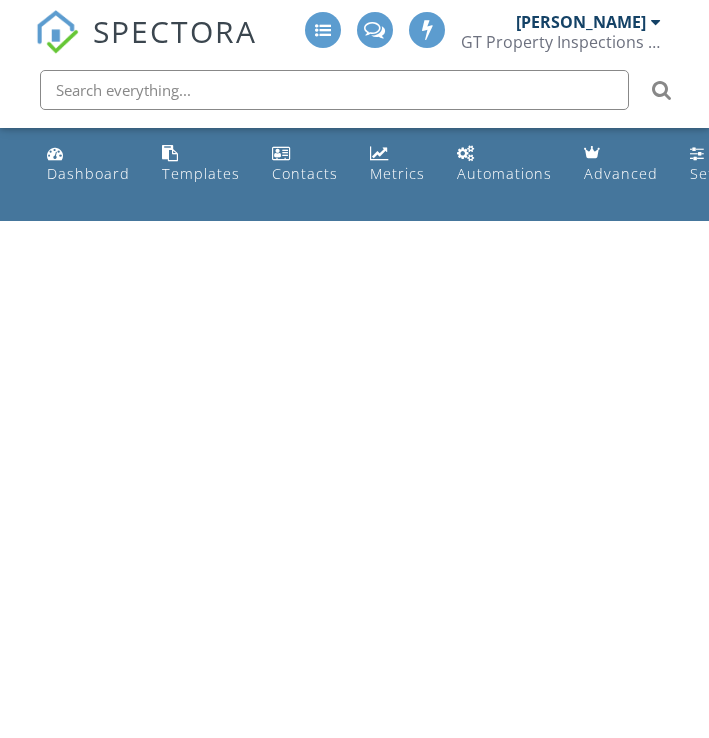scroll, scrollTop: 0, scrollLeft: 0, axis: both 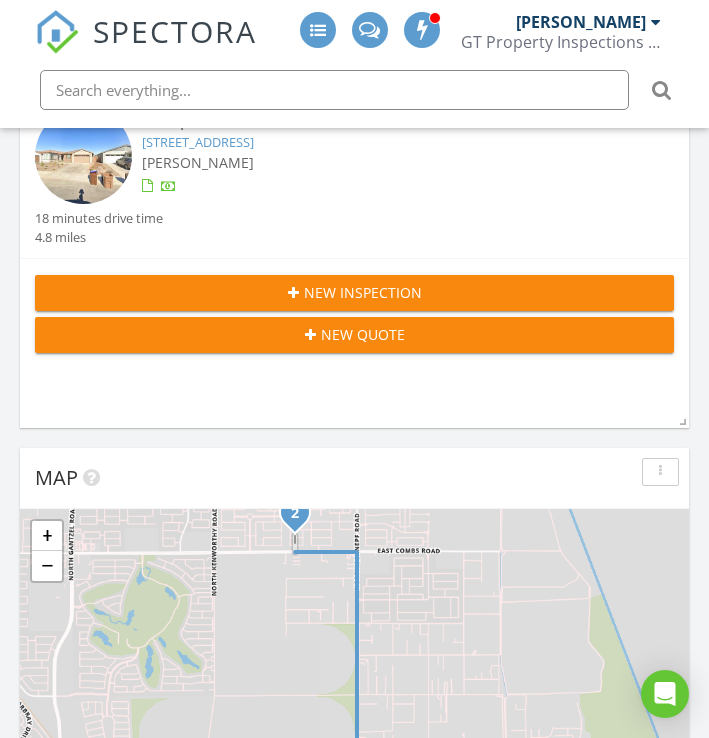 click on "[STREET_ADDRESS]" at bounding box center [198, 142] 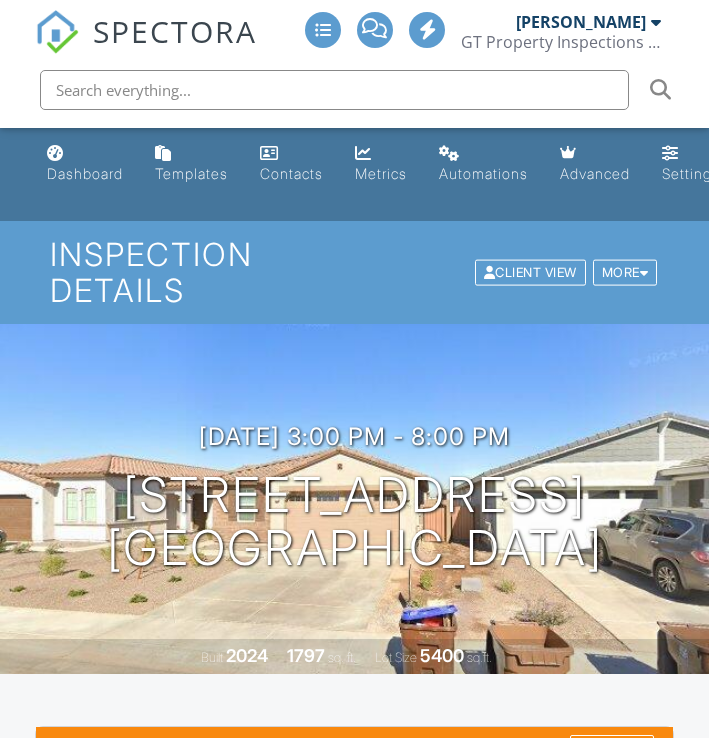 scroll, scrollTop: 0, scrollLeft: 0, axis: both 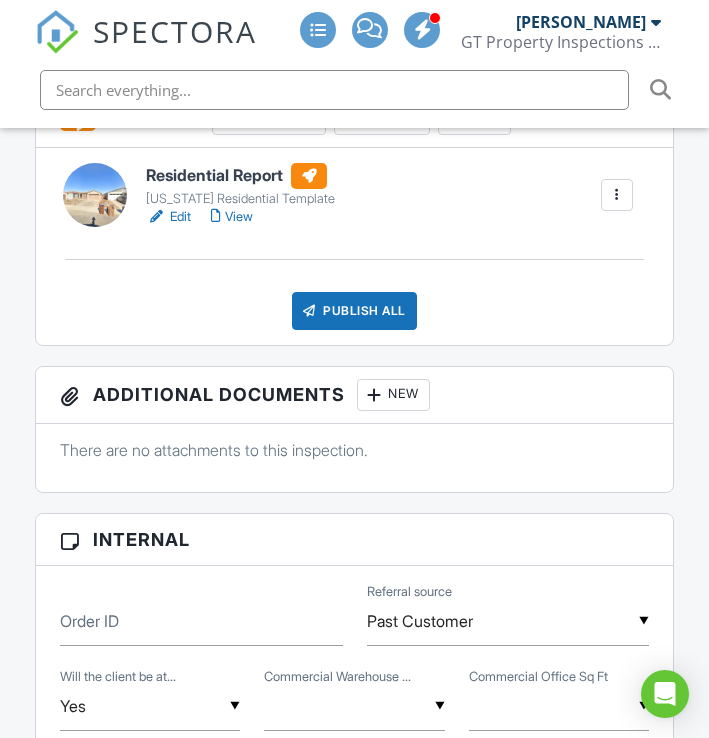 click at bounding box center (156, 217) 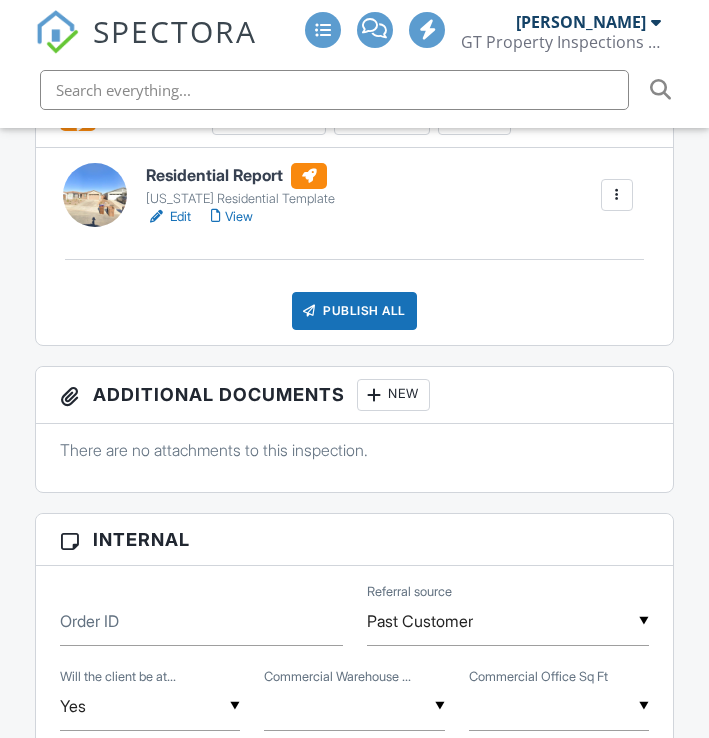 scroll, scrollTop: 637, scrollLeft: 0, axis: vertical 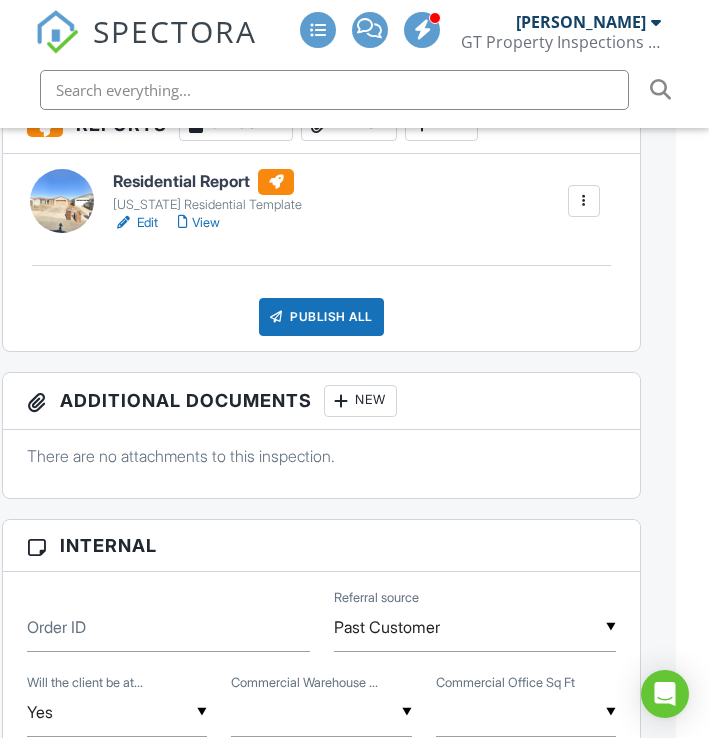 click at bounding box center (123, 223) 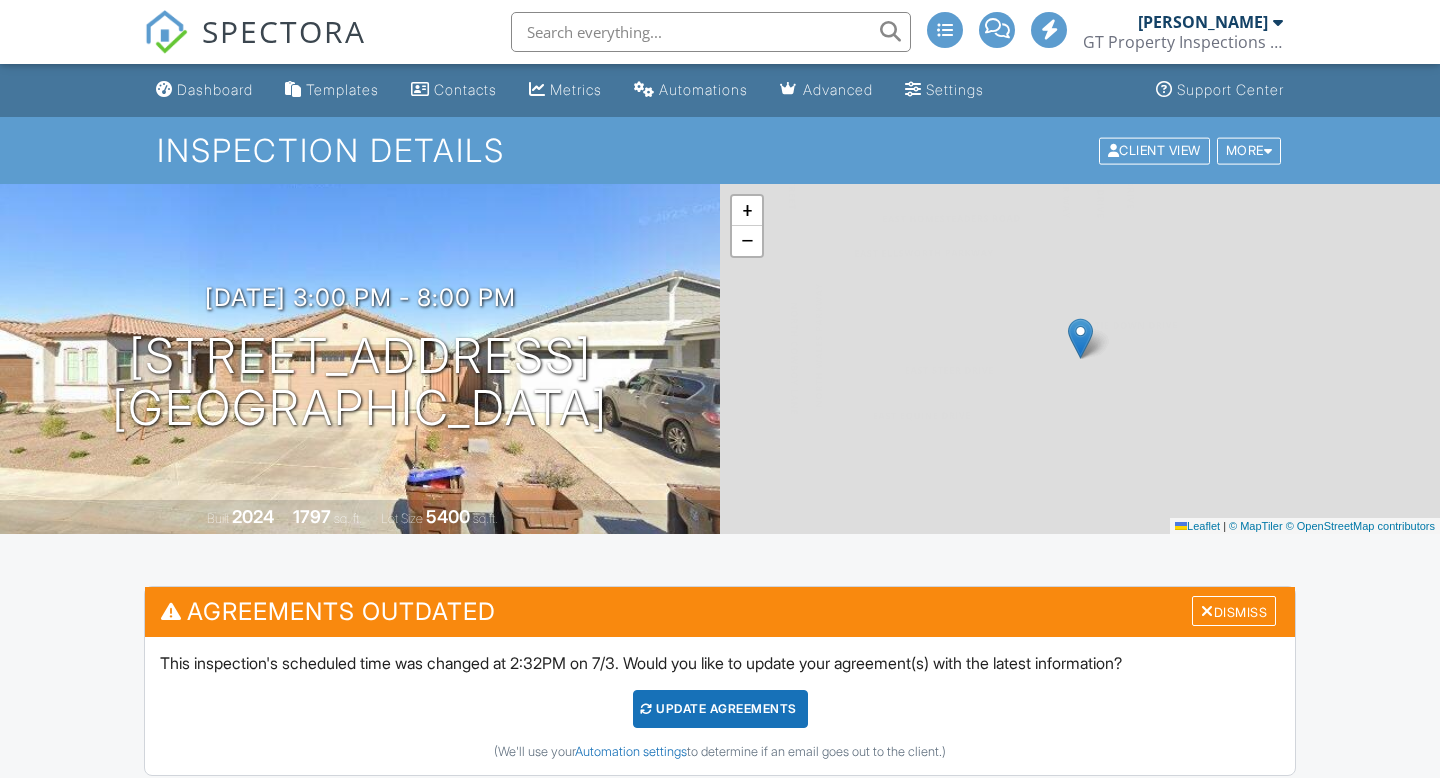 scroll, scrollTop: 0, scrollLeft: 0, axis: both 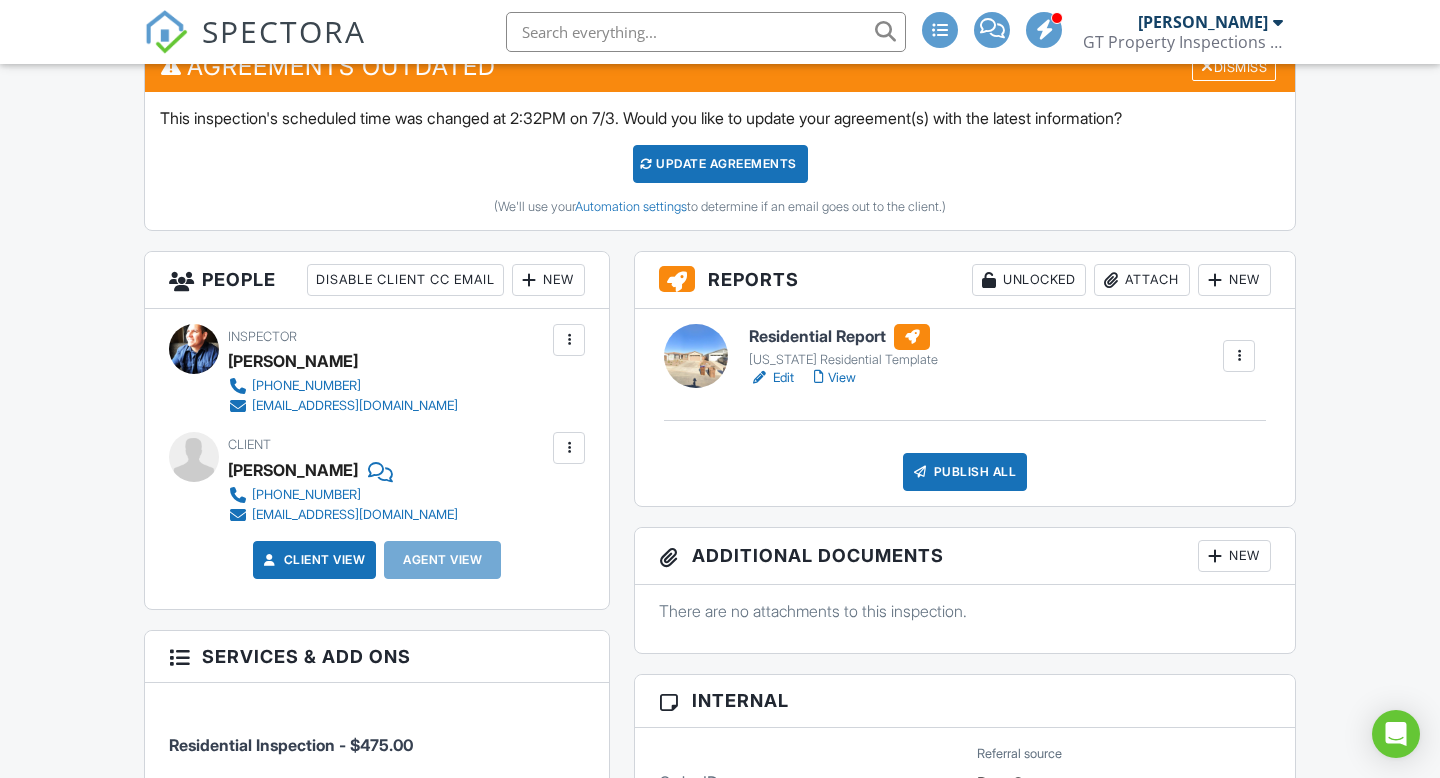 click on "New" at bounding box center [1234, 556] 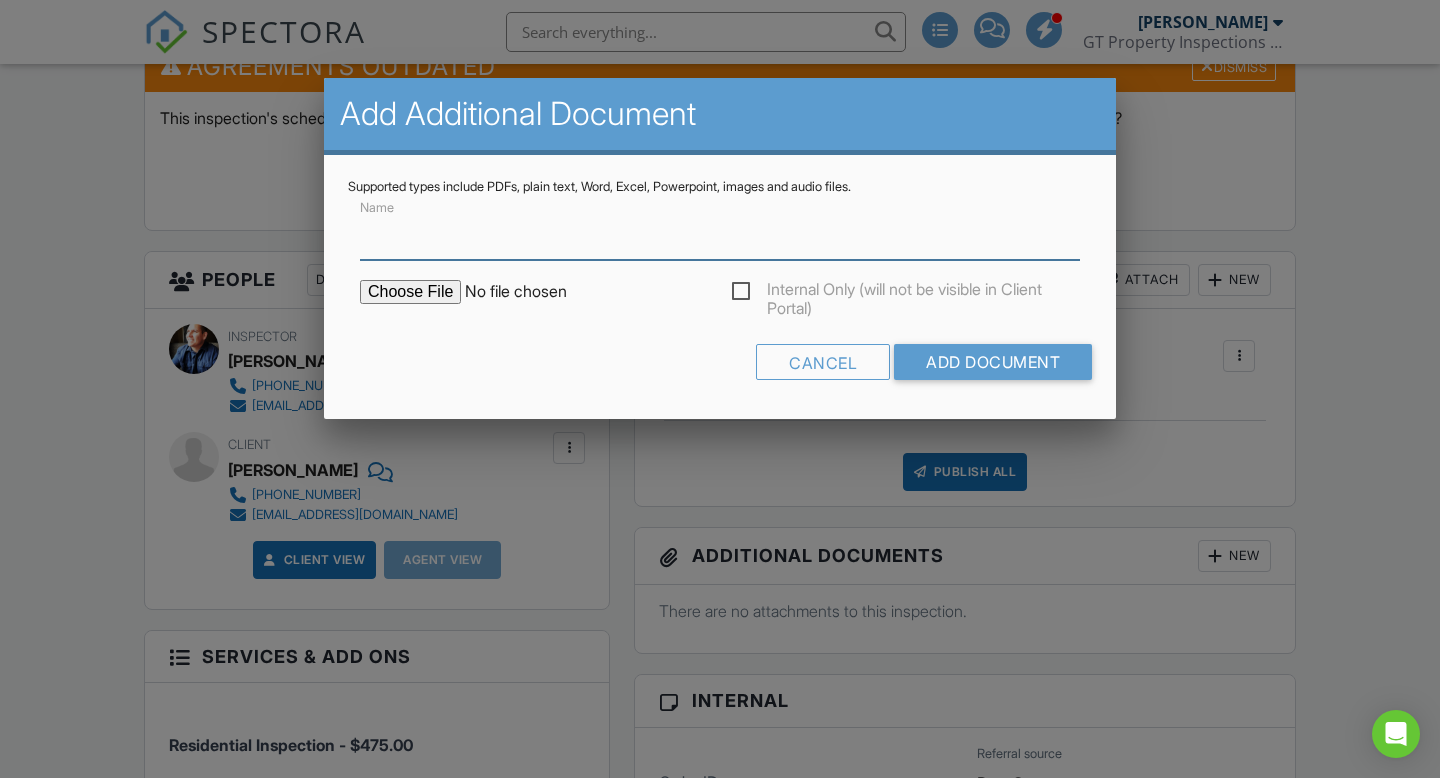 click on "Name" at bounding box center (720, 235) 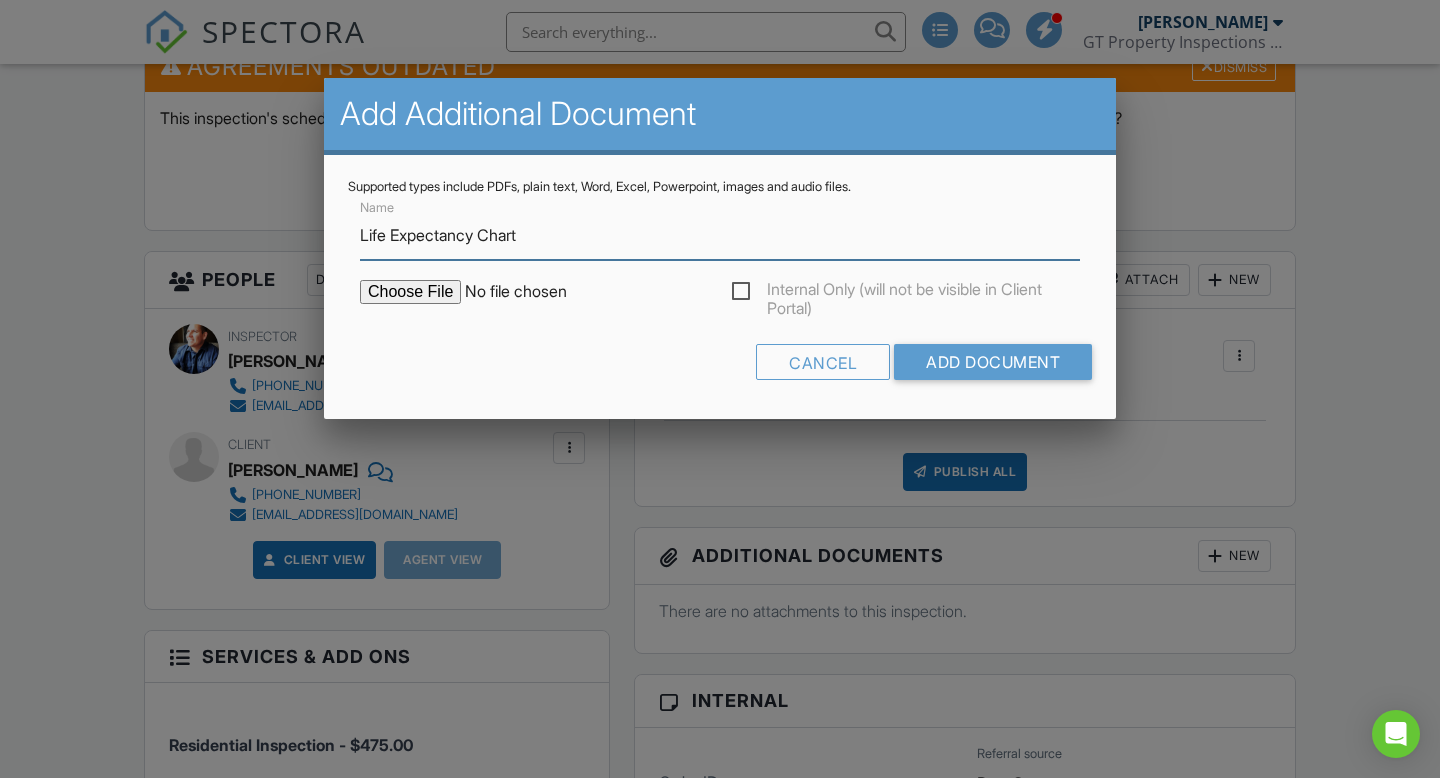 type on "Life Expectancy Chart" 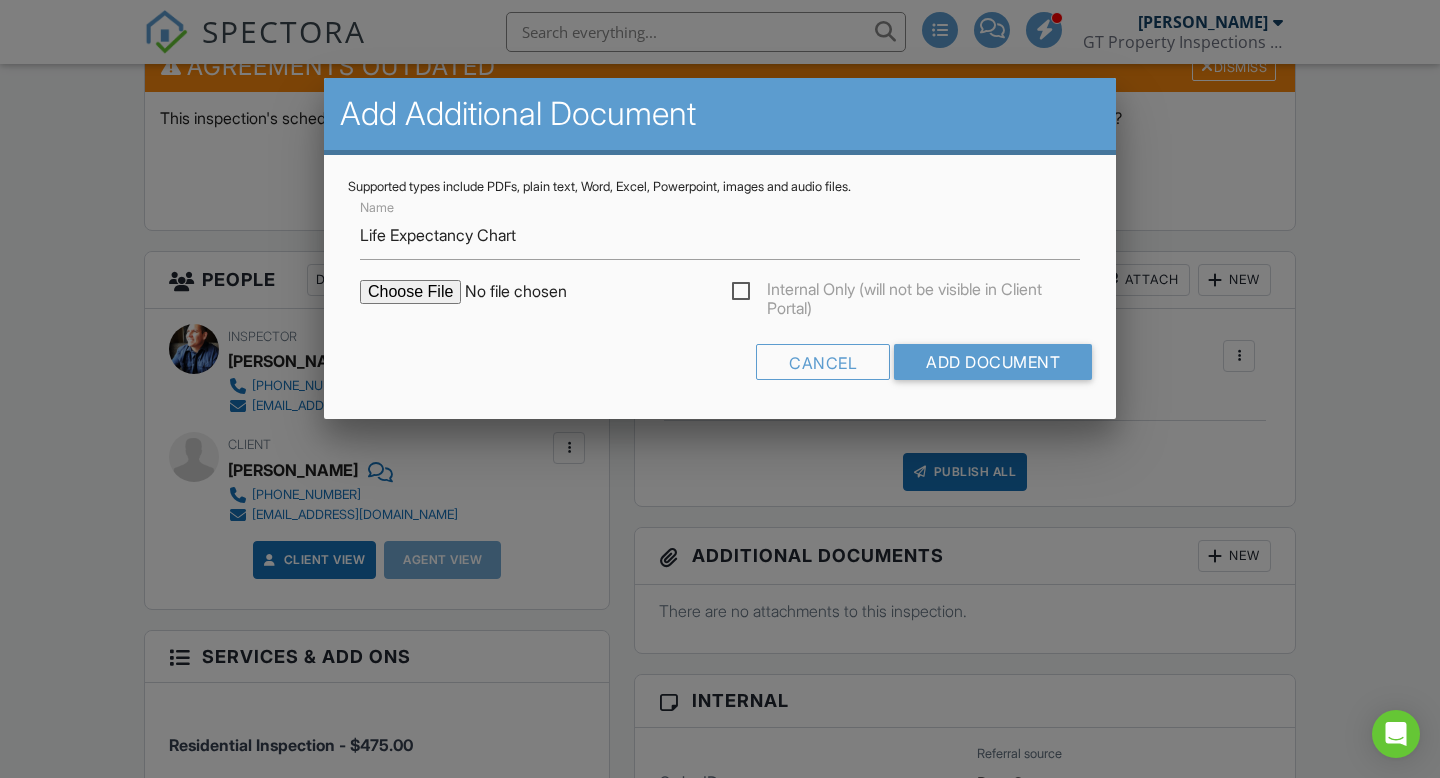 click at bounding box center [530, 292] 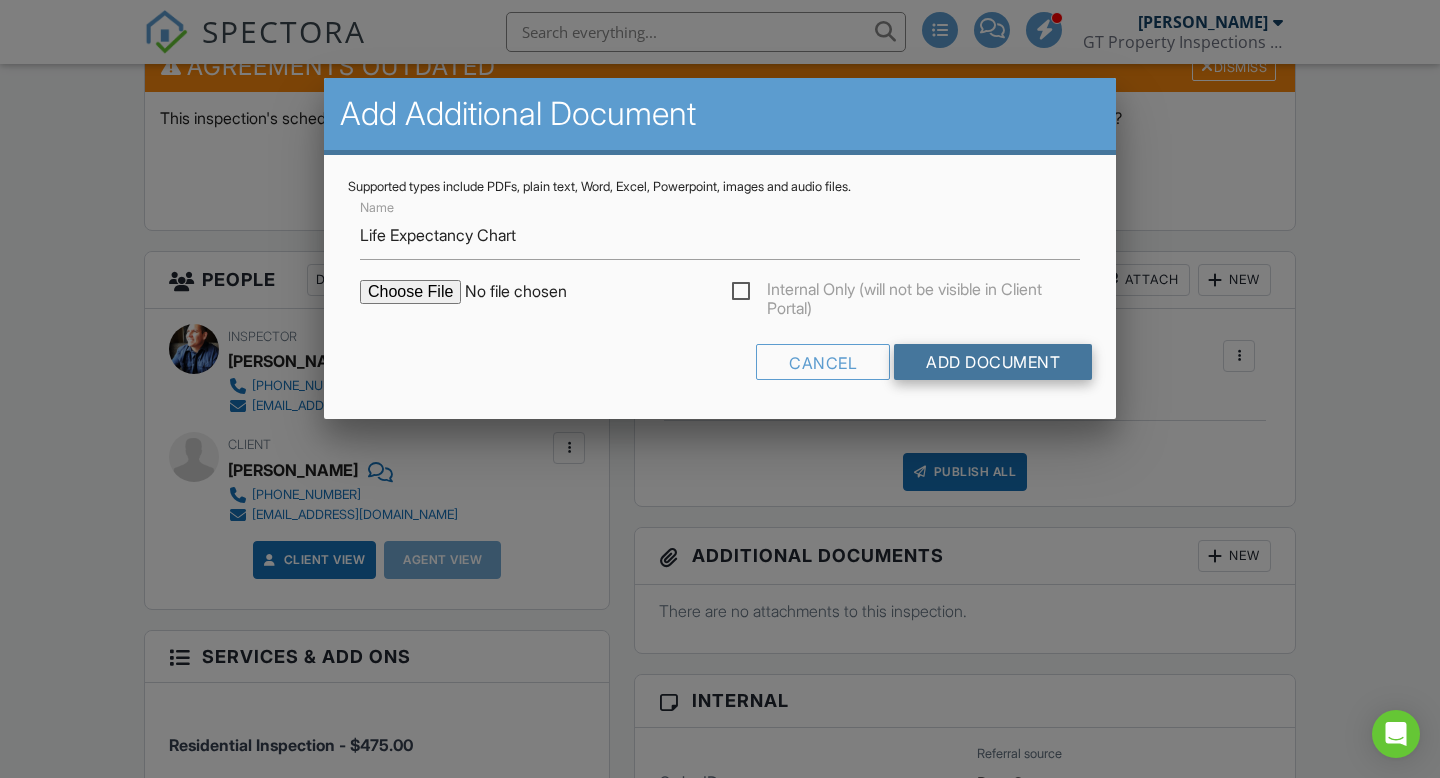 click on "Add Document" at bounding box center (993, 362) 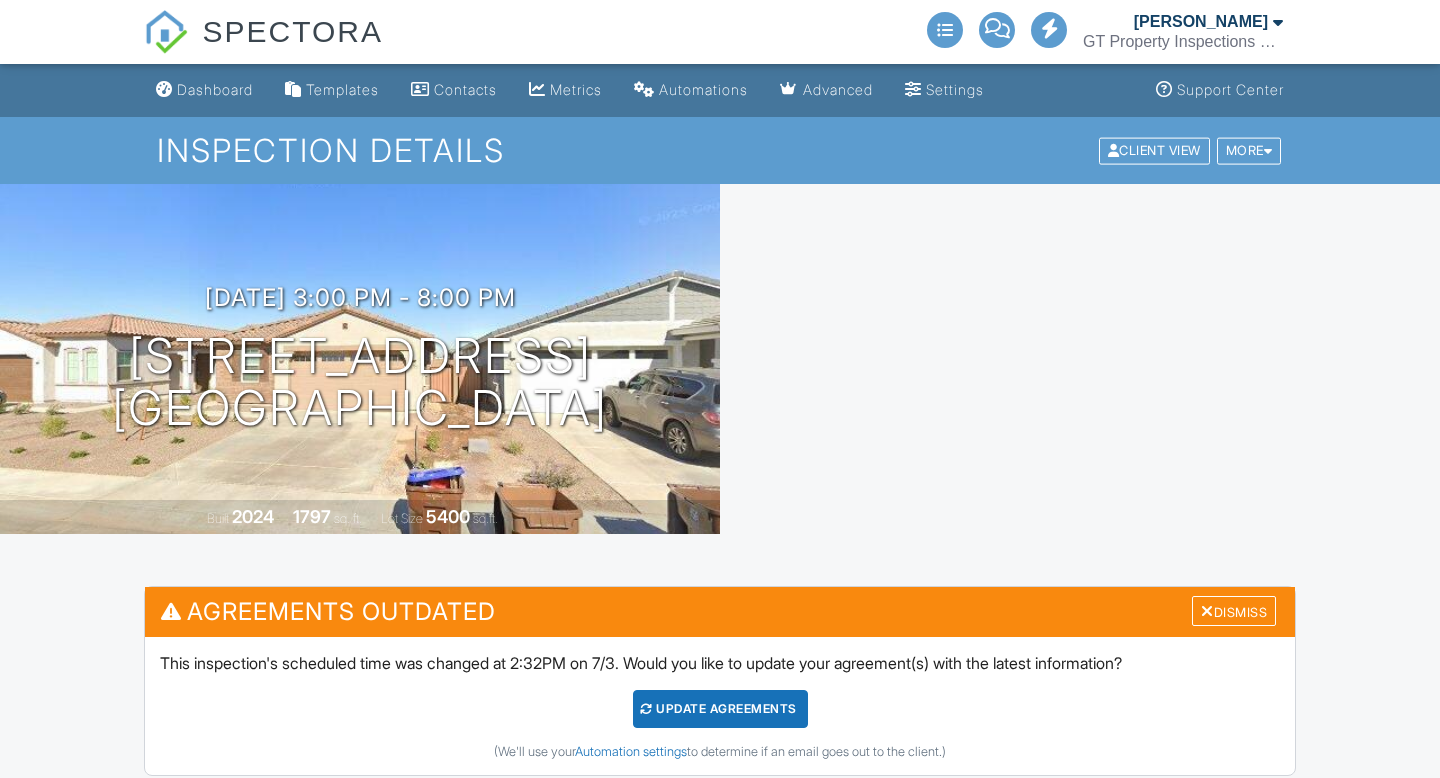 scroll, scrollTop: 0, scrollLeft: 0, axis: both 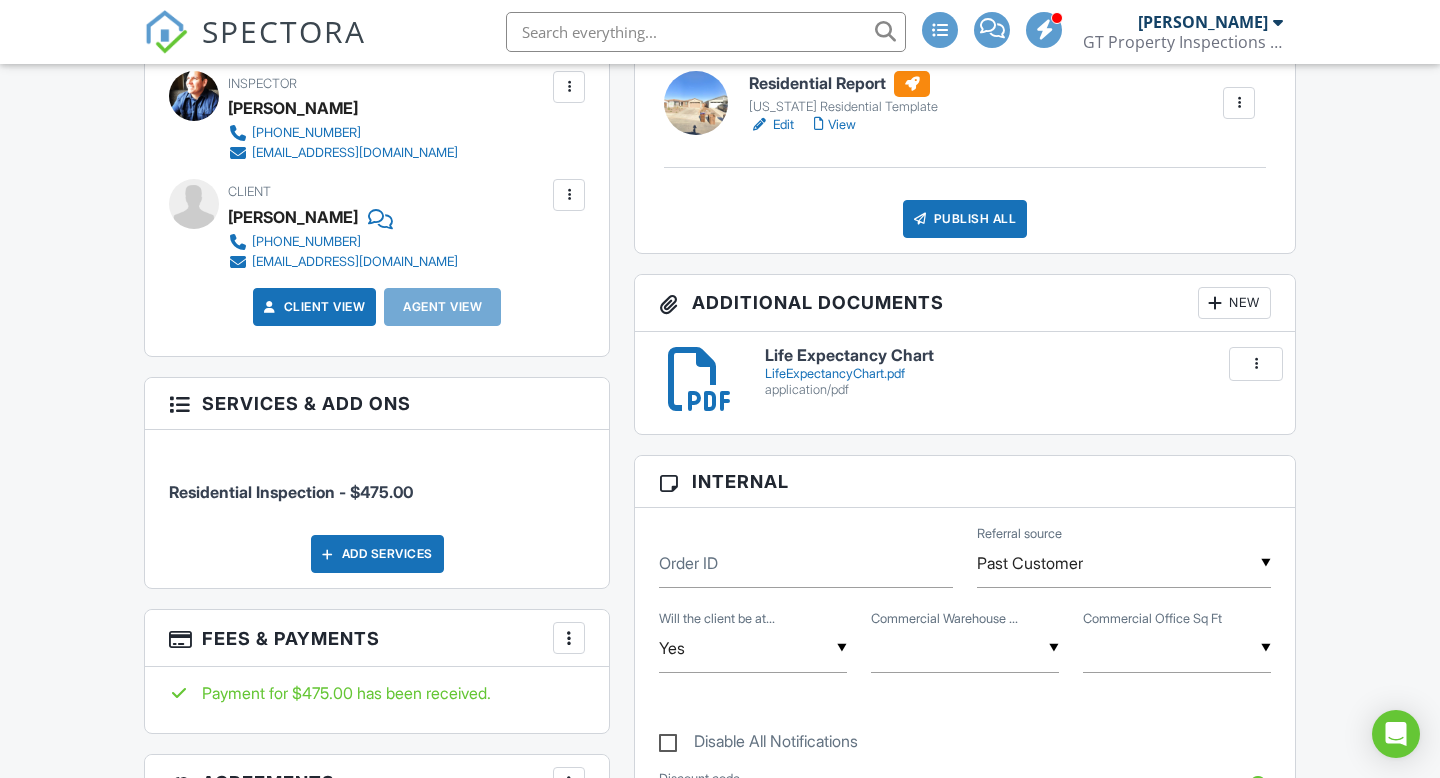 click on "New" at bounding box center [1234, 303] 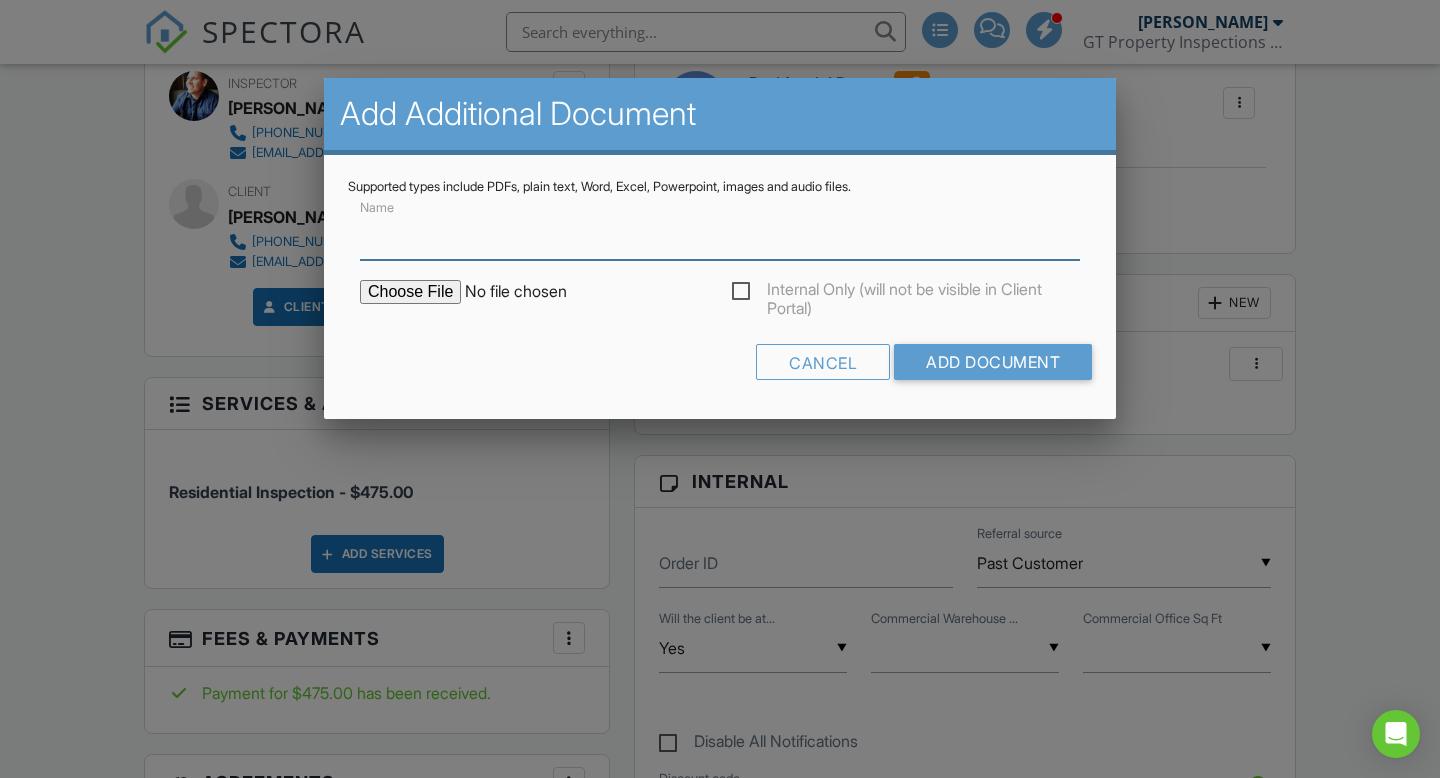 click on "Name" at bounding box center [720, 235] 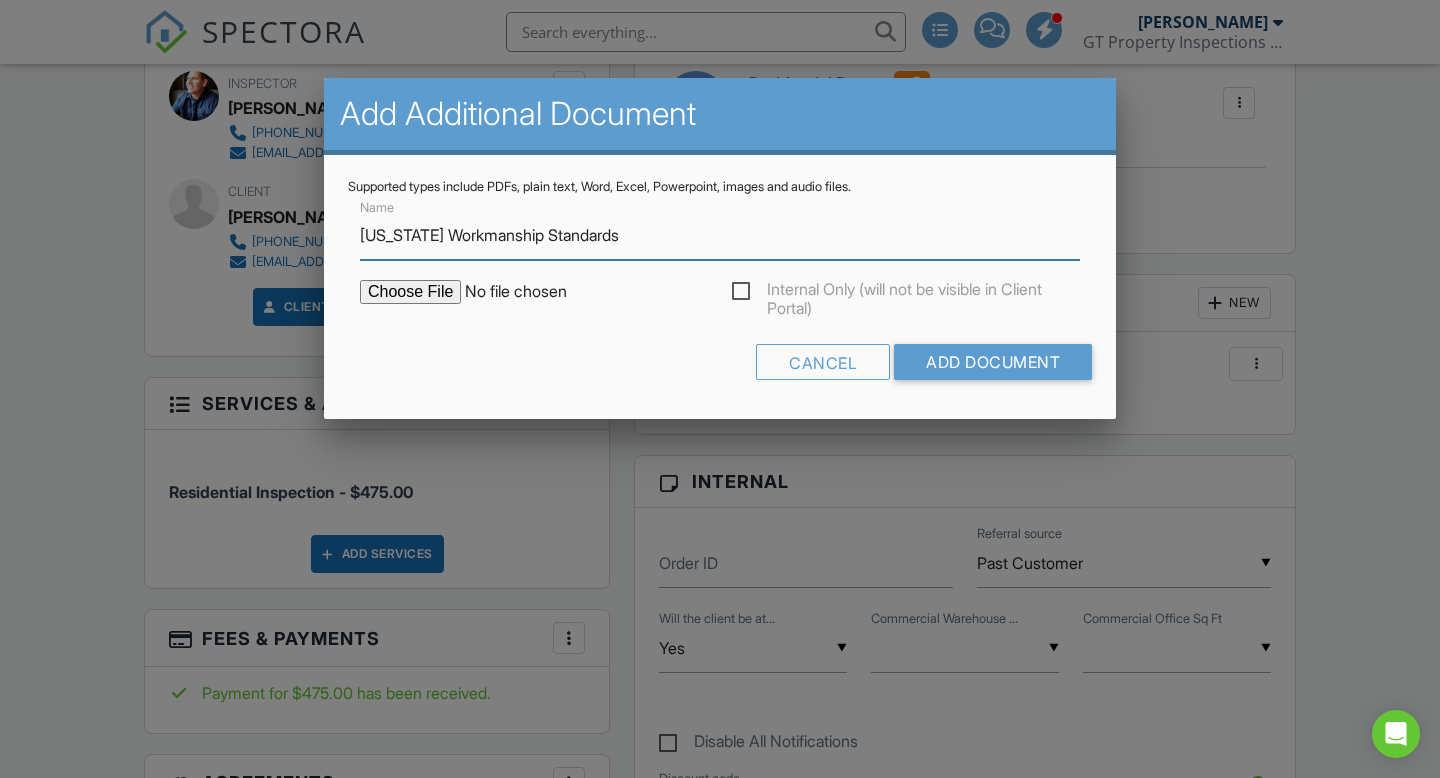 type on "Arizona Workmanship Standards" 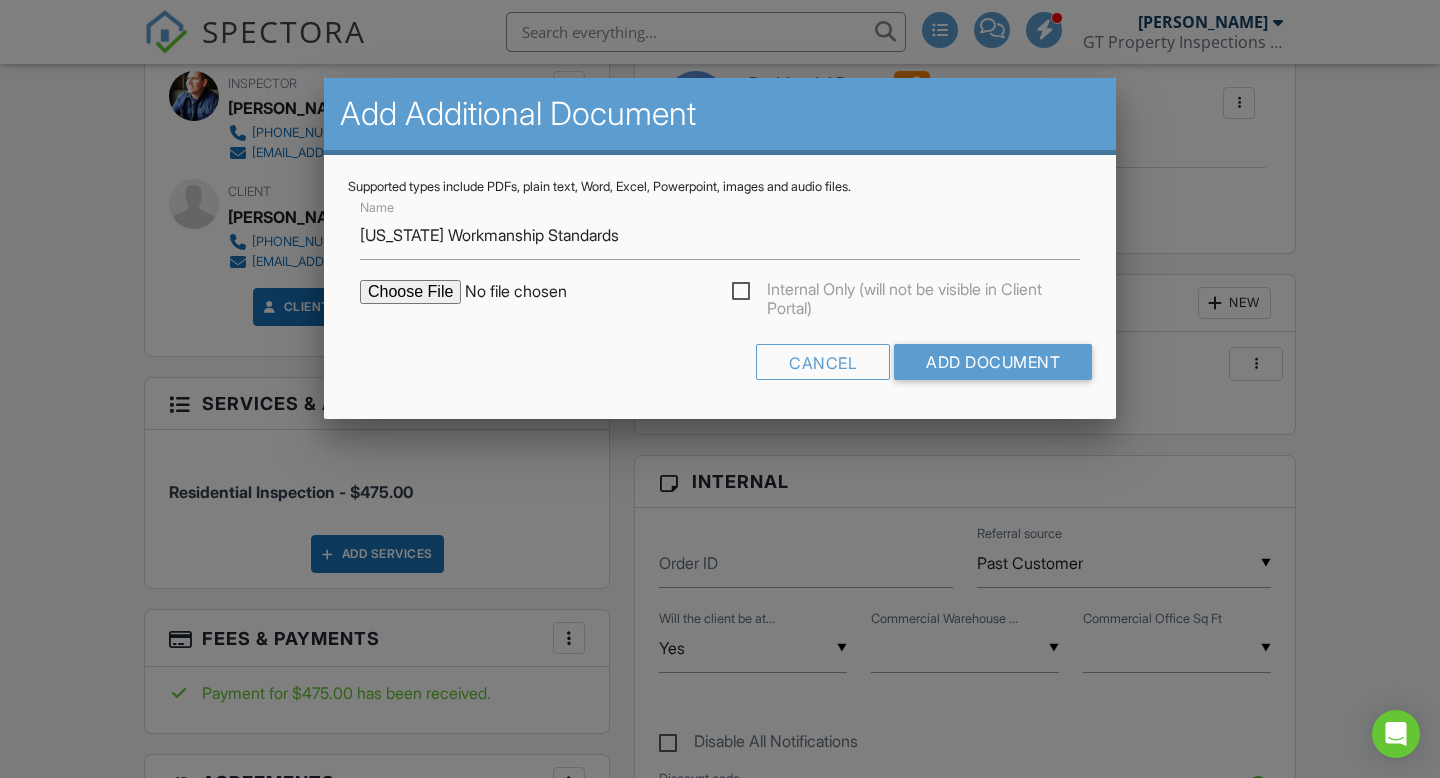 click at bounding box center (530, 292) 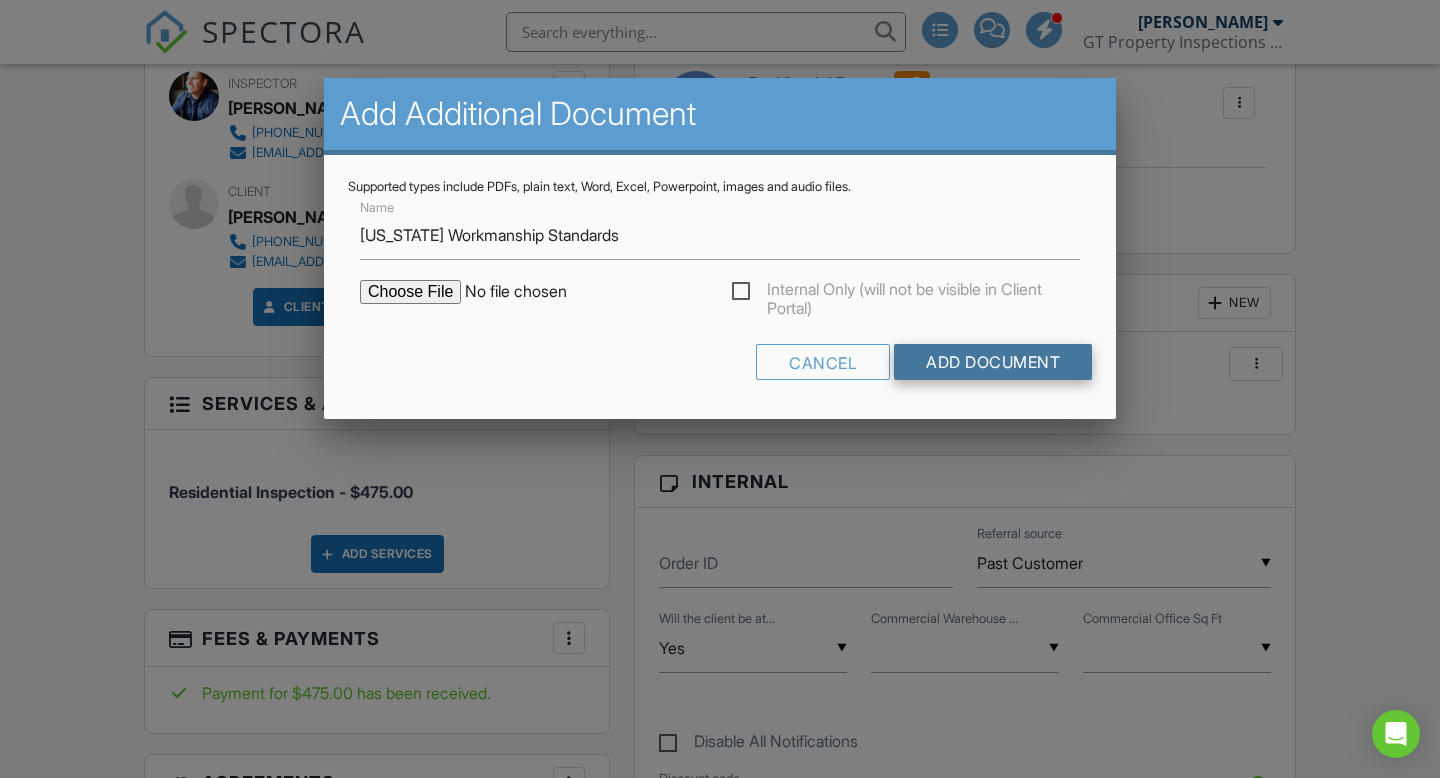click on "Add Document" at bounding box center [993, 362] 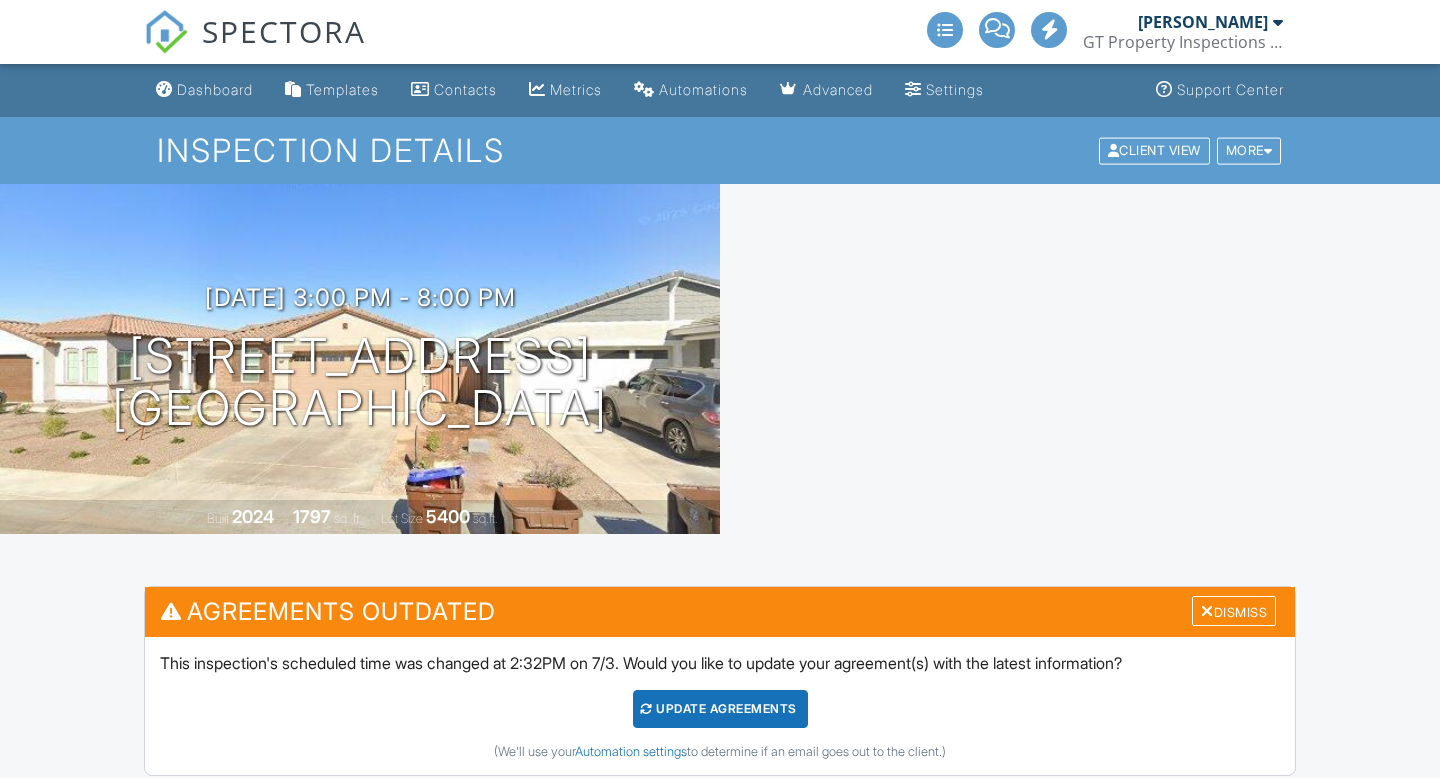 scroll, scrollTop: 0, scrollLeft: 0, axis: both 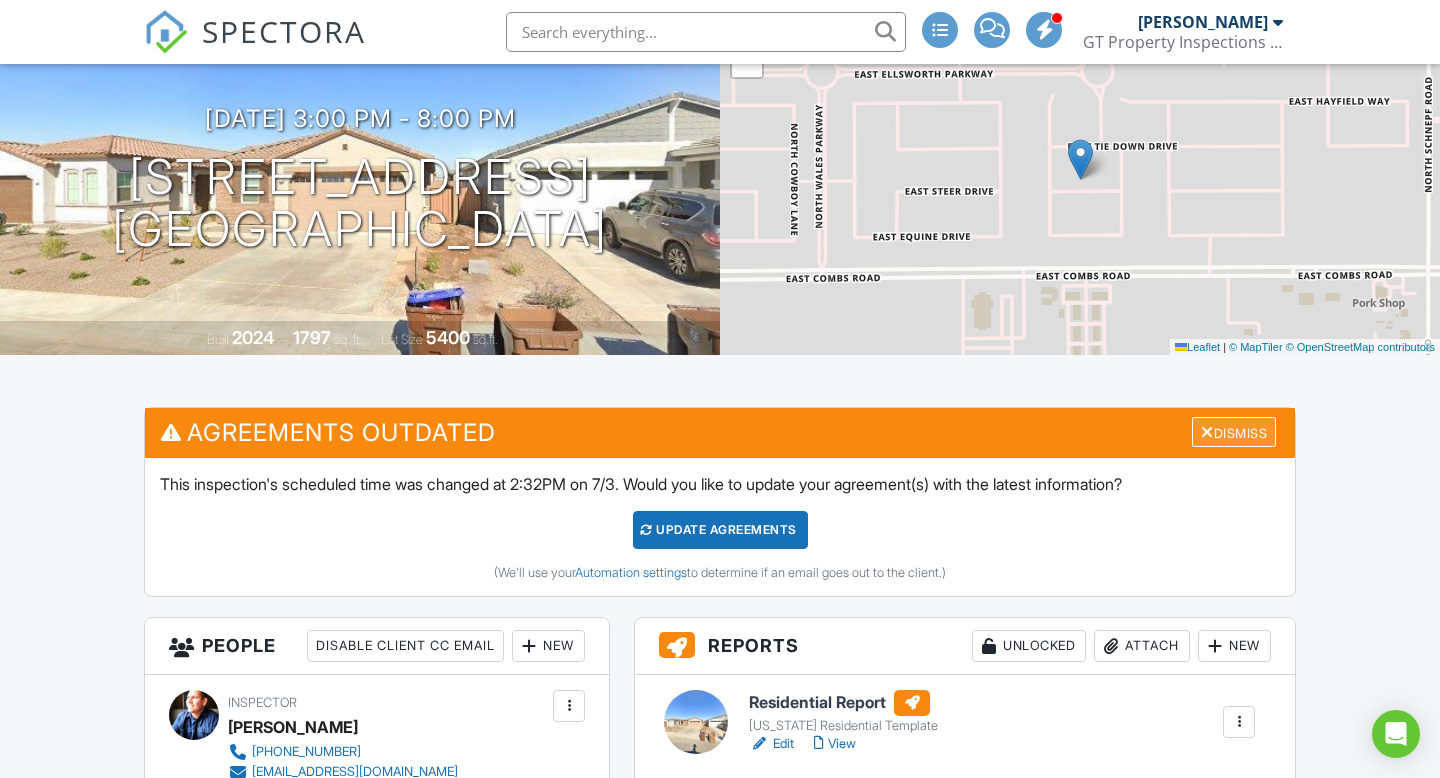click on "Dismiss" at bounding box center [1234, 432] 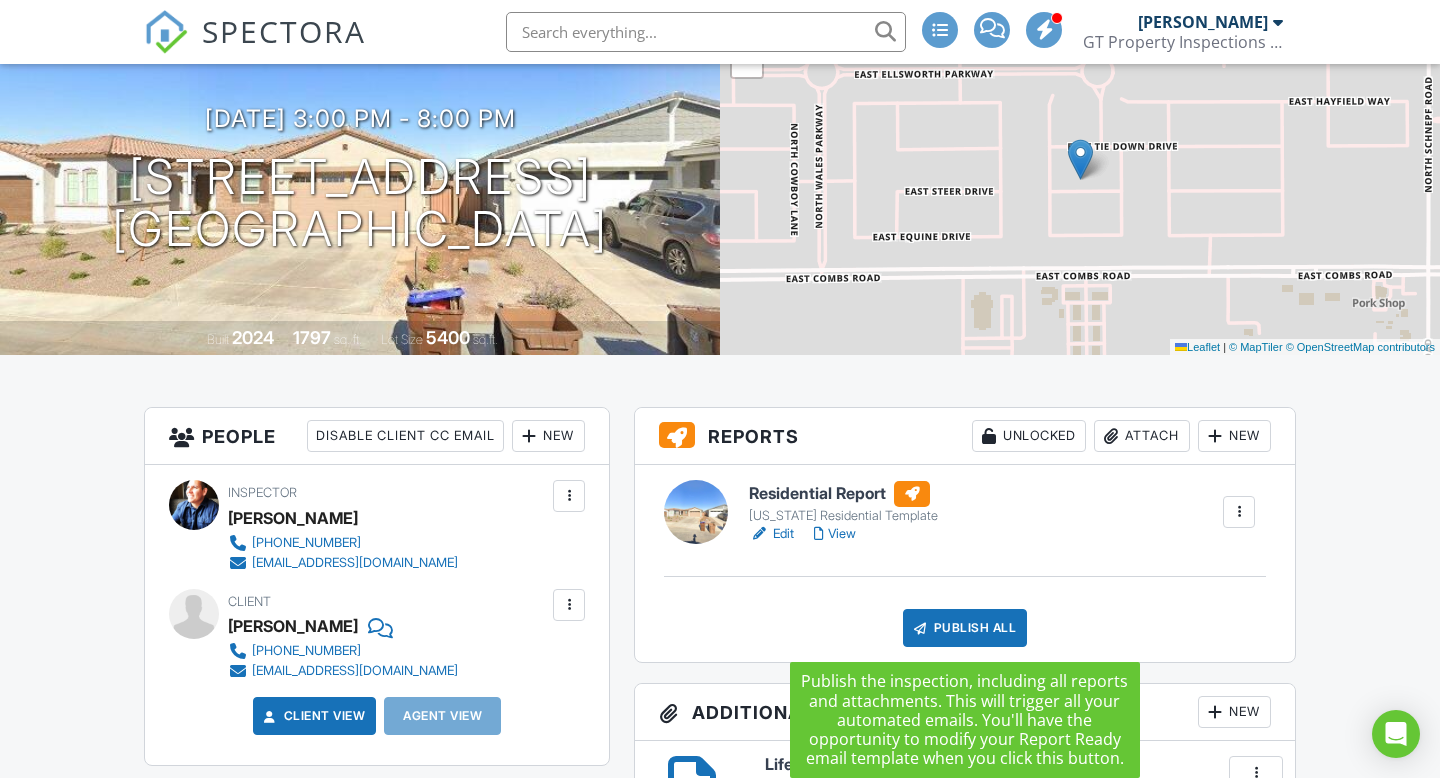 click on "Publish All" at bounding box center (965, 628) 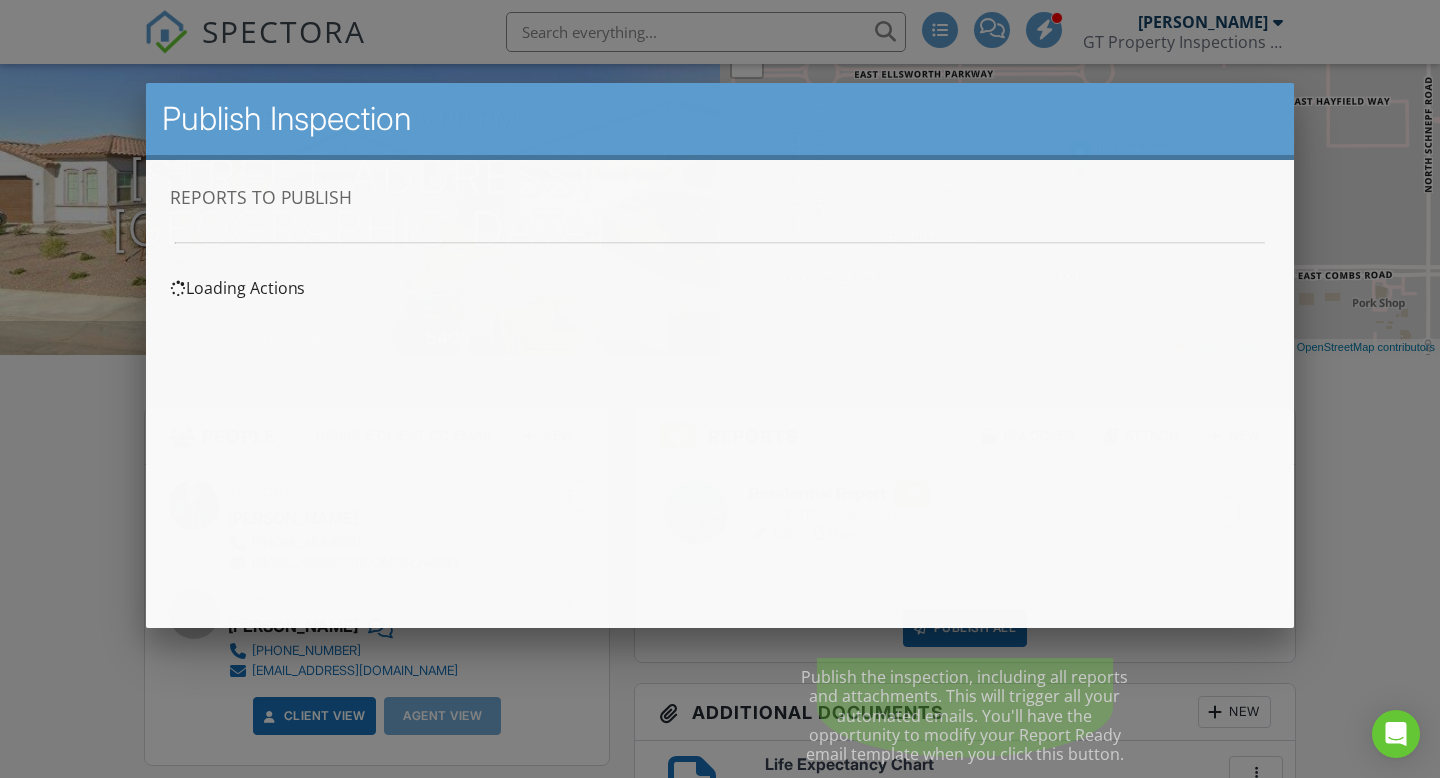scroll, scrollTop: 0, scrollLeft: 0, axis: both 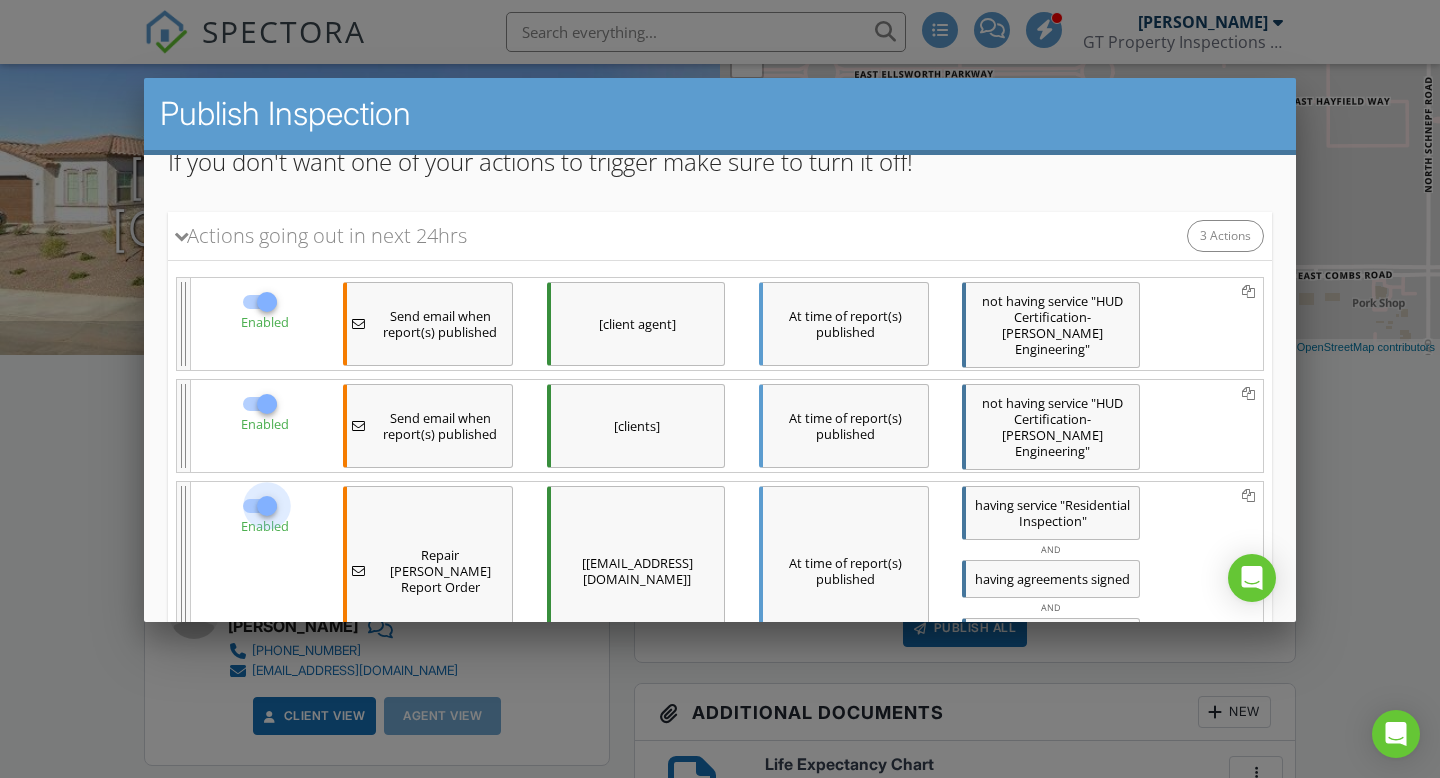 click at bounding box center (267, 505) 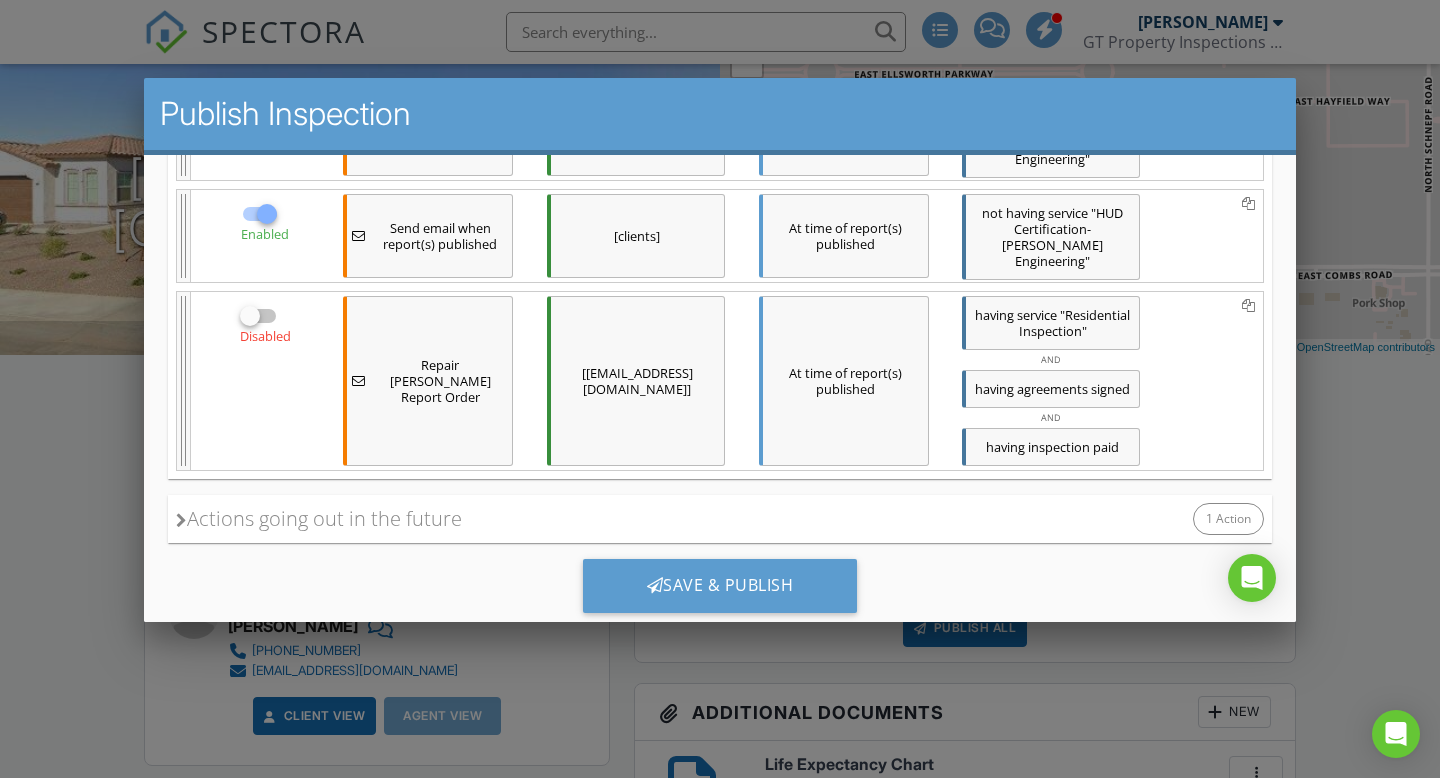 scroll, scrollTop: 406, scrollLeft: 0, axis: vertical 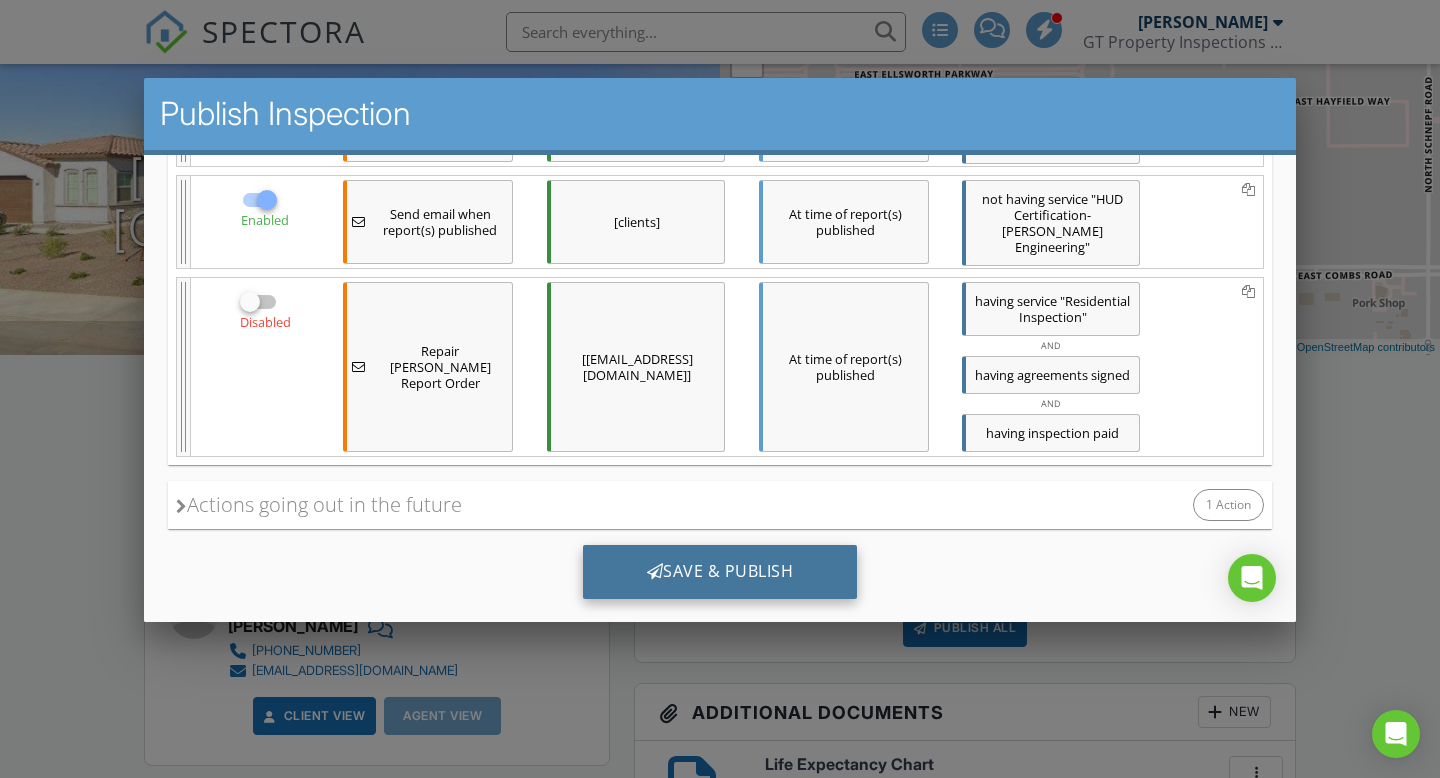 click at bounding box center (655, 570) 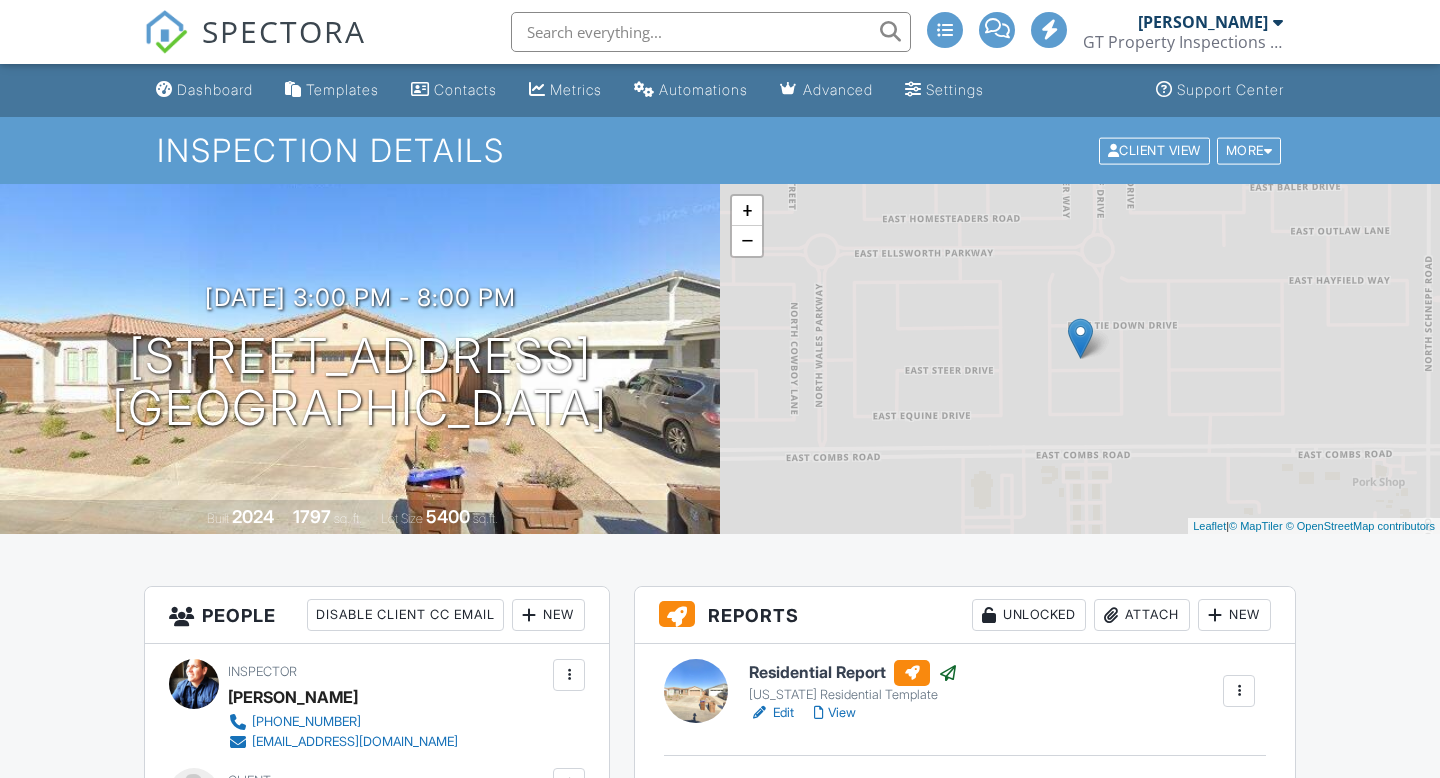 scroll, scrollTop: 0, scrollLeft: 0, axis: both 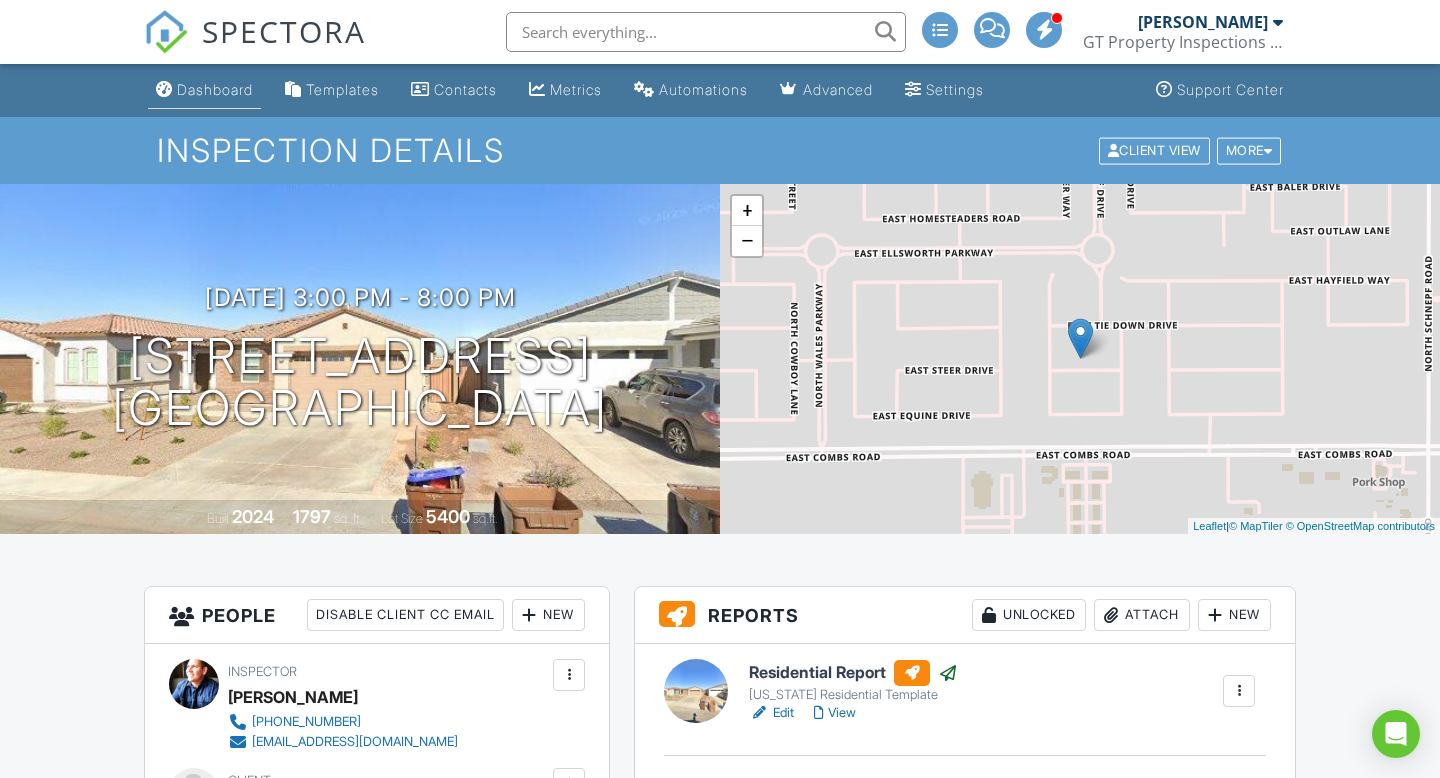 click on "Dashboard" at bounding box center (215, 89) 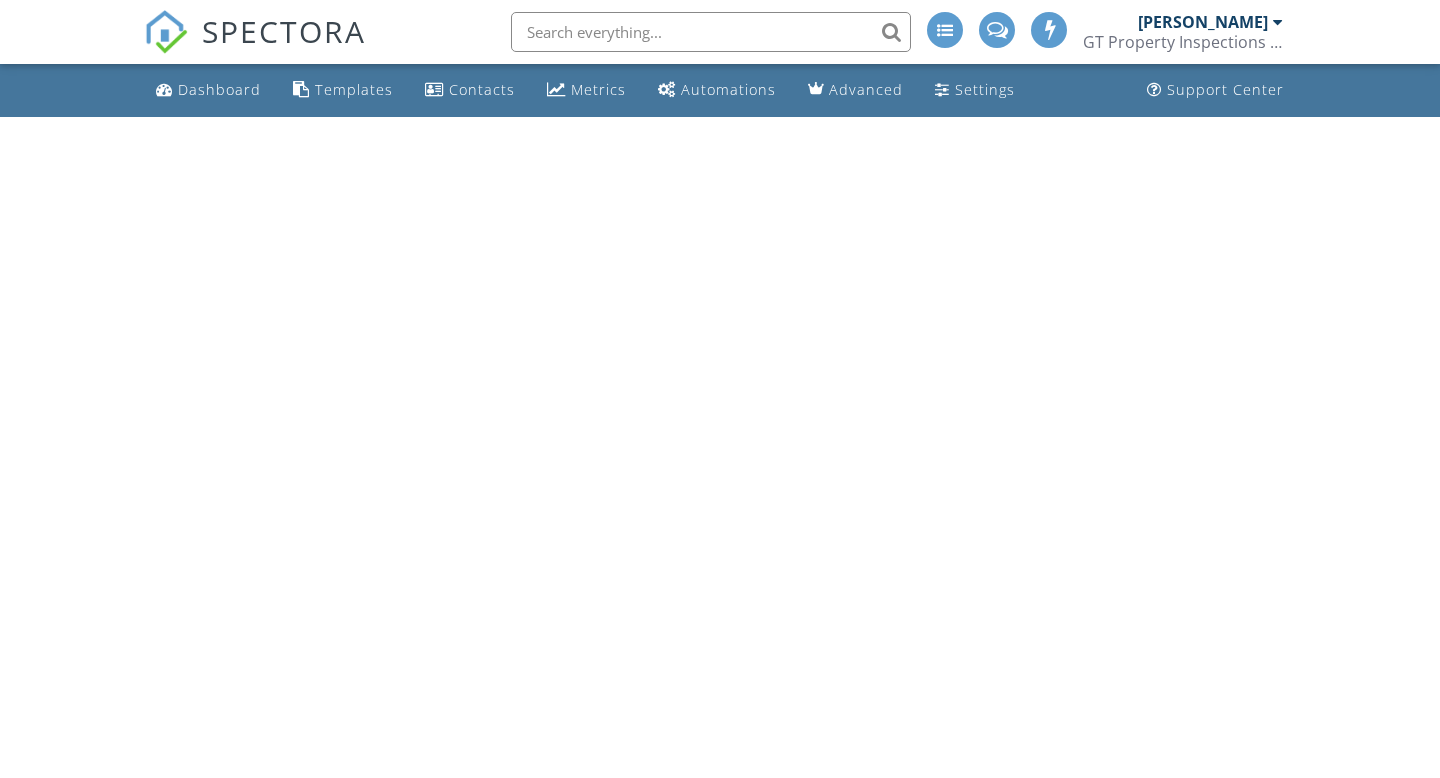 scroll, scrollTop: 0, scrollLeft: 0, axis: both 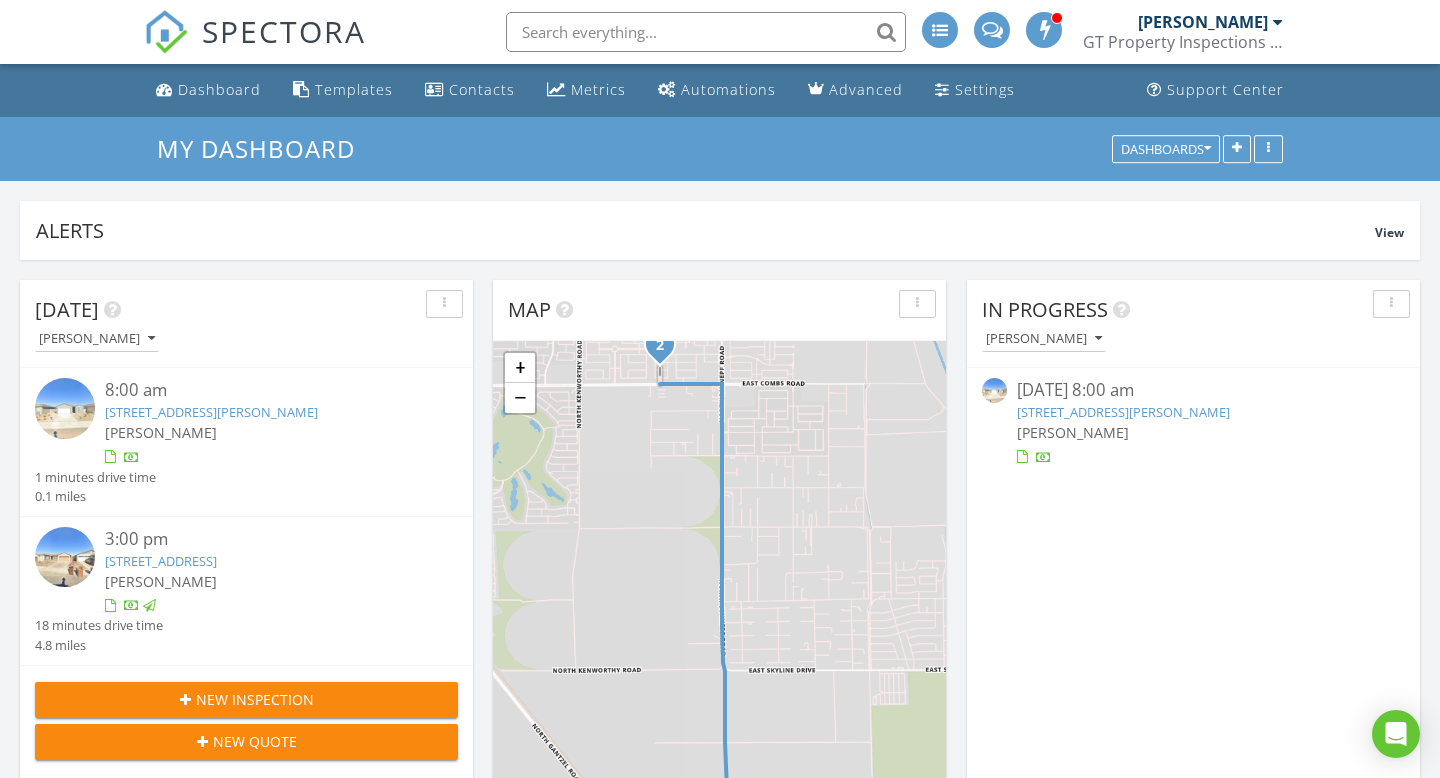 click on "[STREET_ADDRESS][PERSON_NAME]" at bounding box center (1123, 412) 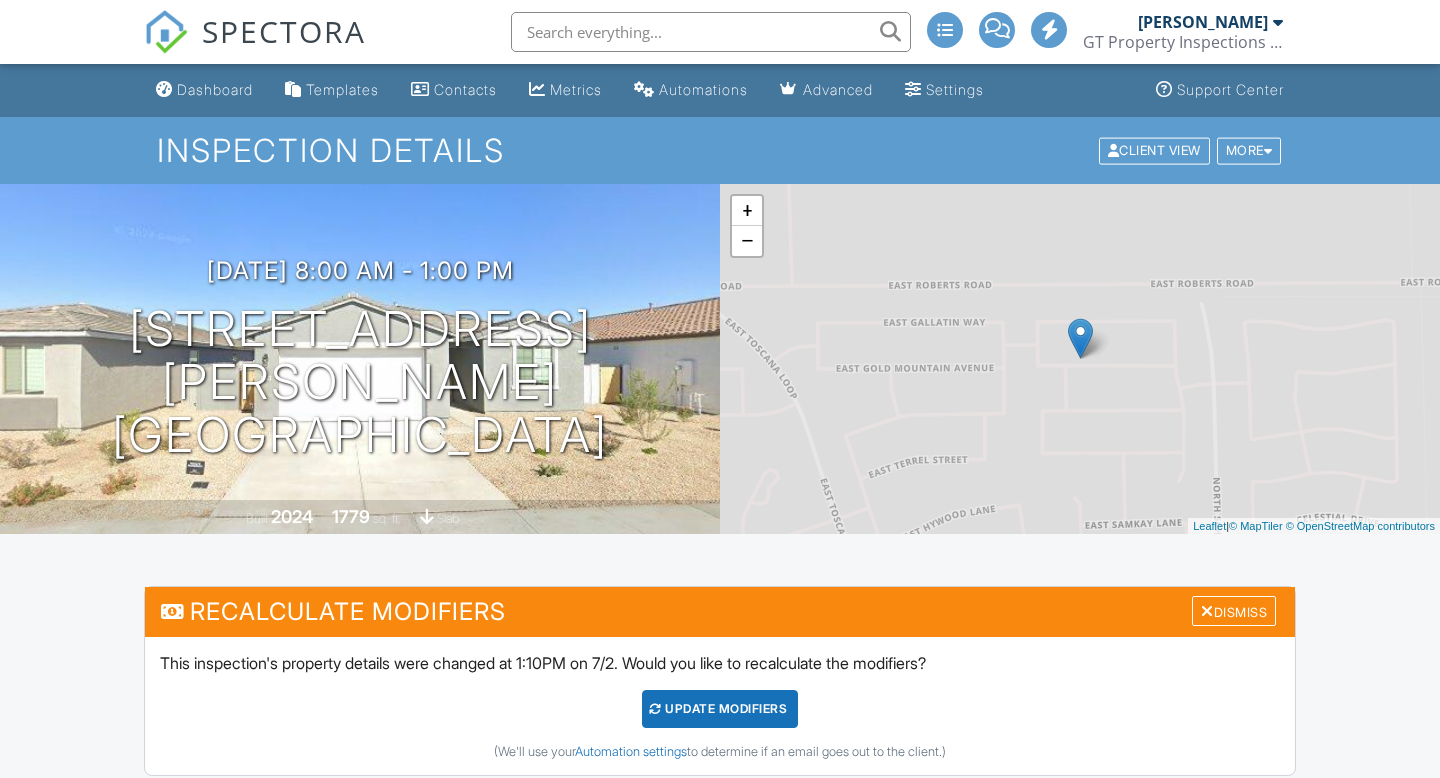 scroll, scrollTop: 0, scrollLeft: 0, axis: both 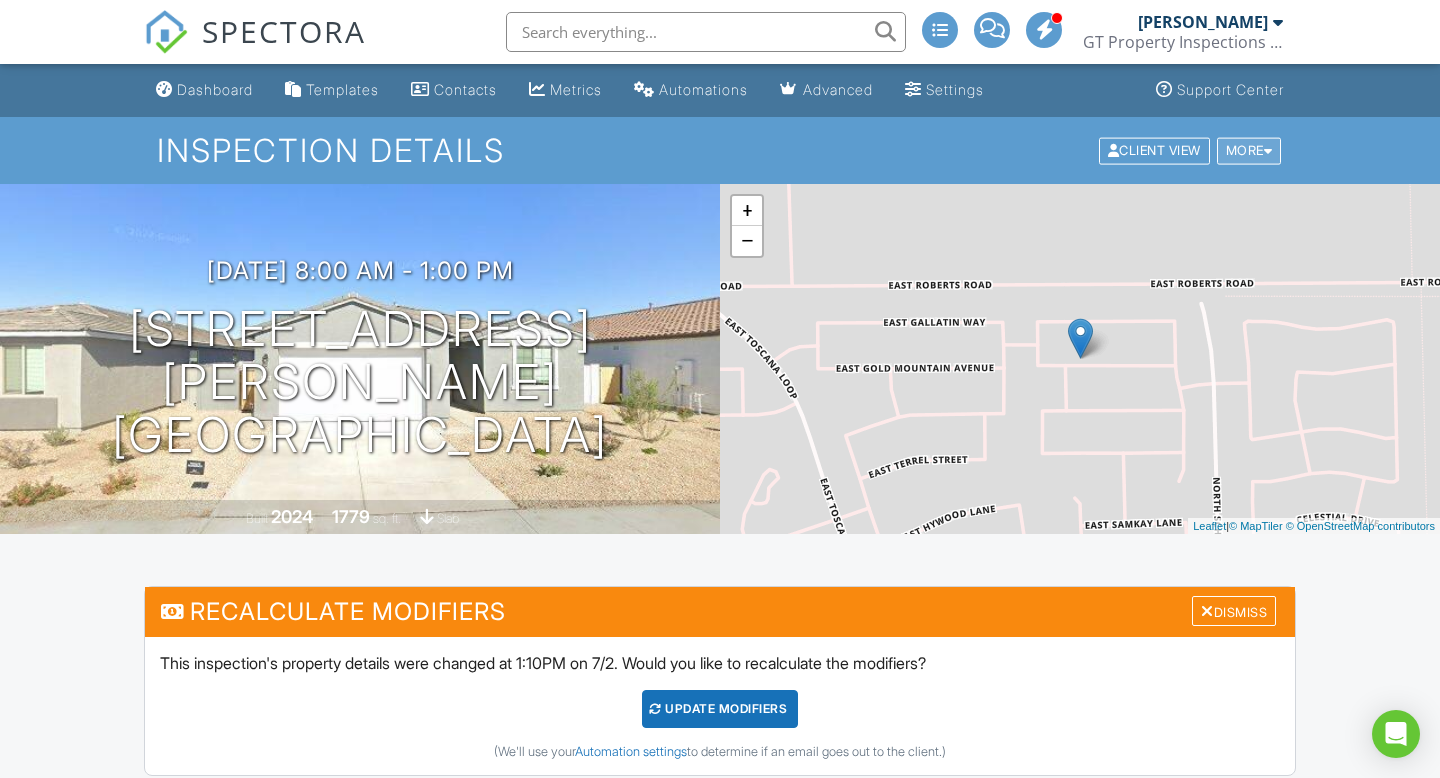 click on "More" at bounding box center [1249, 150] 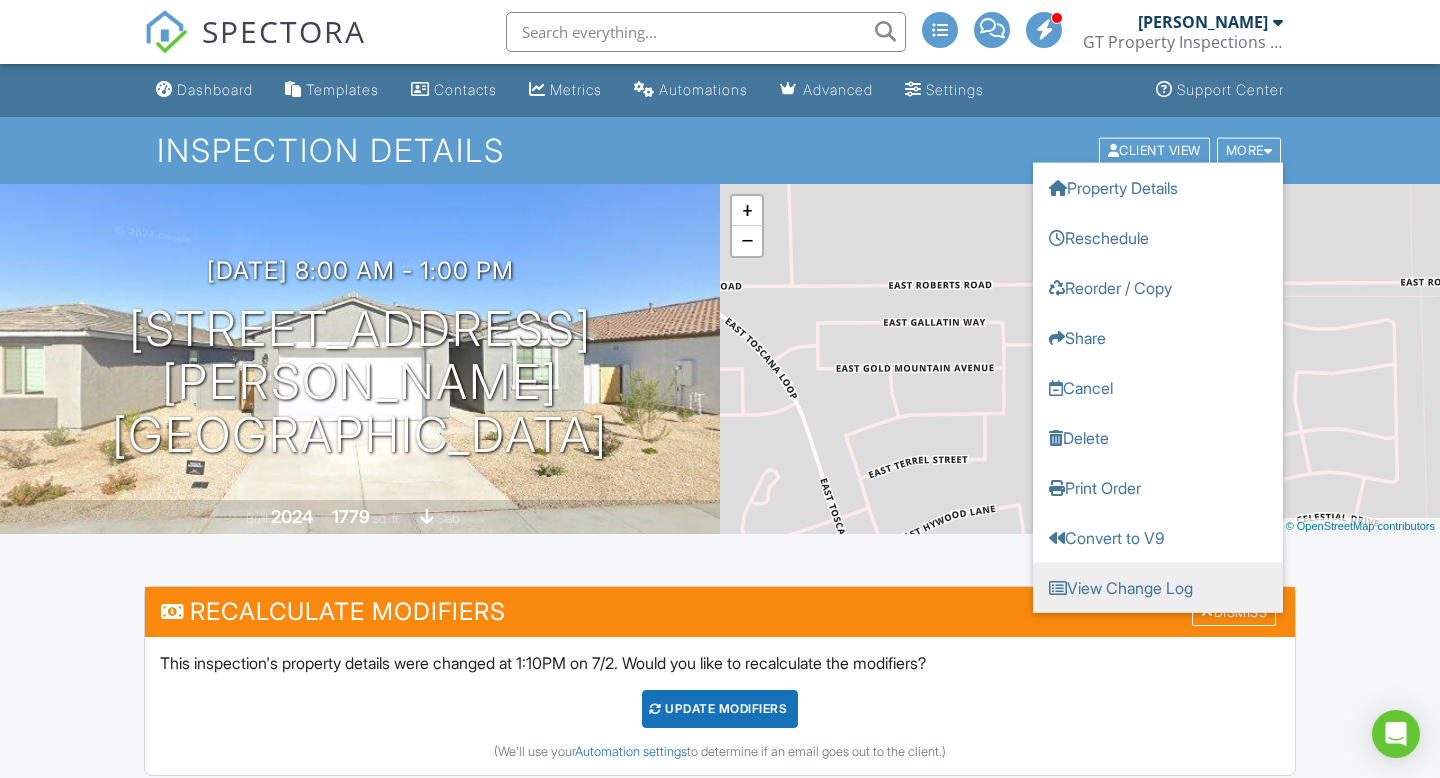 click on "View Change Log" at bounding box center (1158, 587) 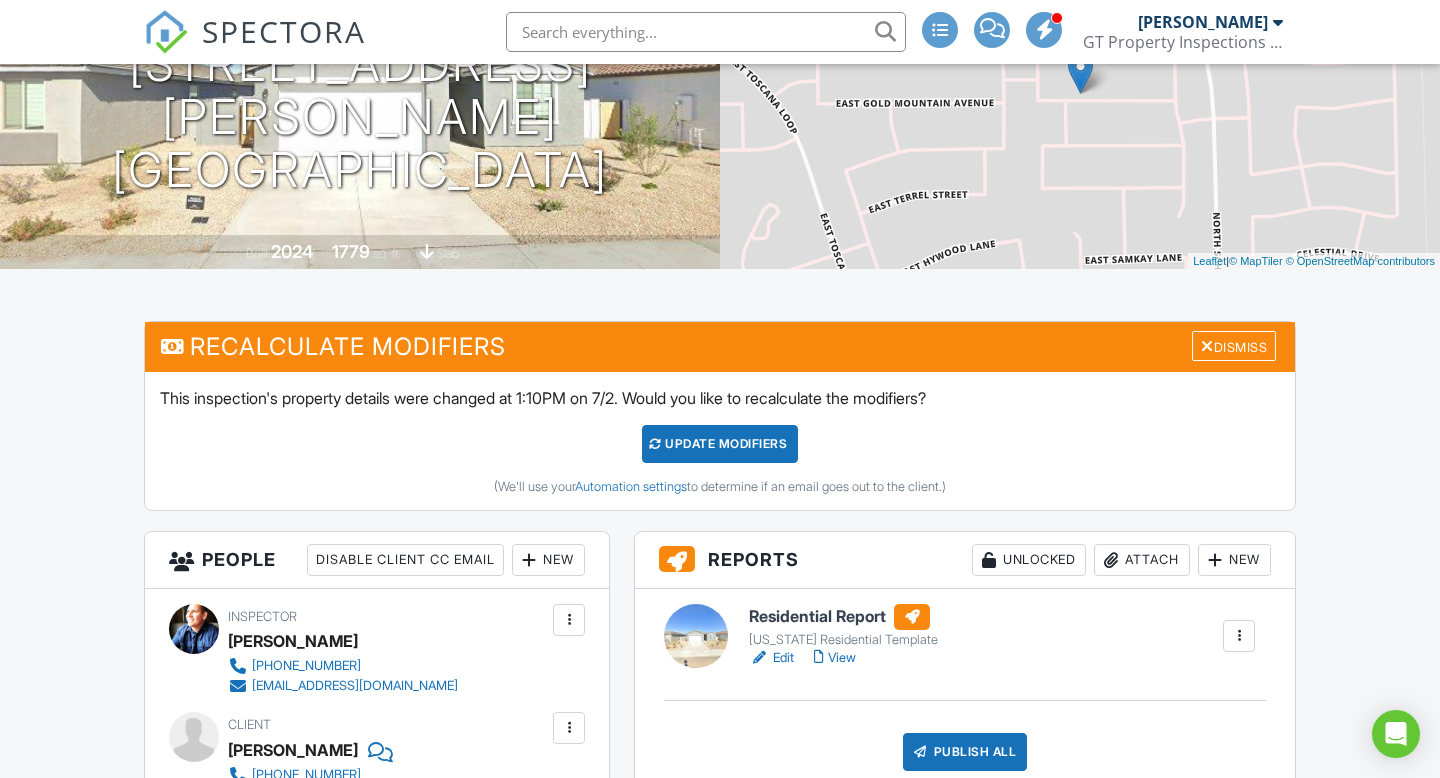 scroll, scrollTop: 445, scrollLeft: 0, axis: vertical 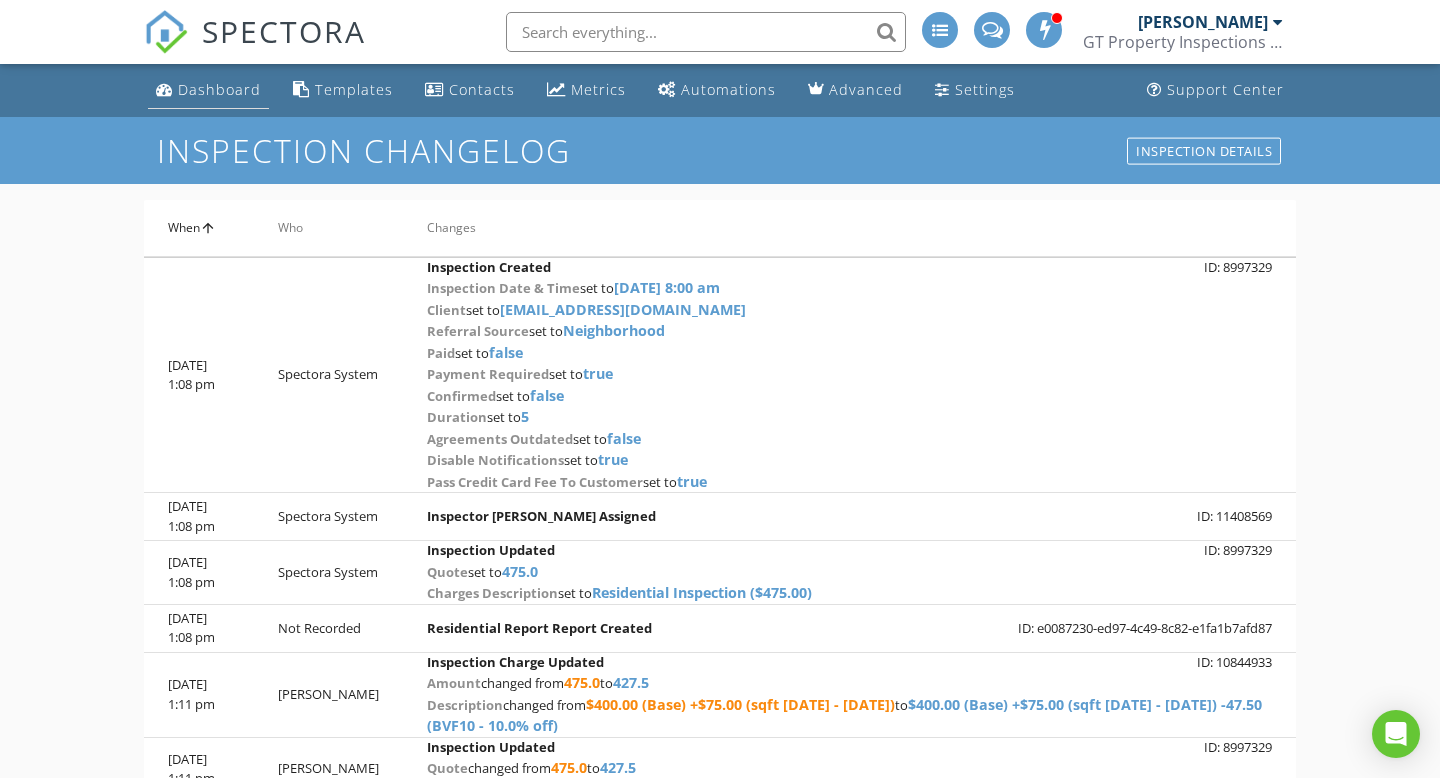 click on "Dashboard" at bounding box center [219, 89] 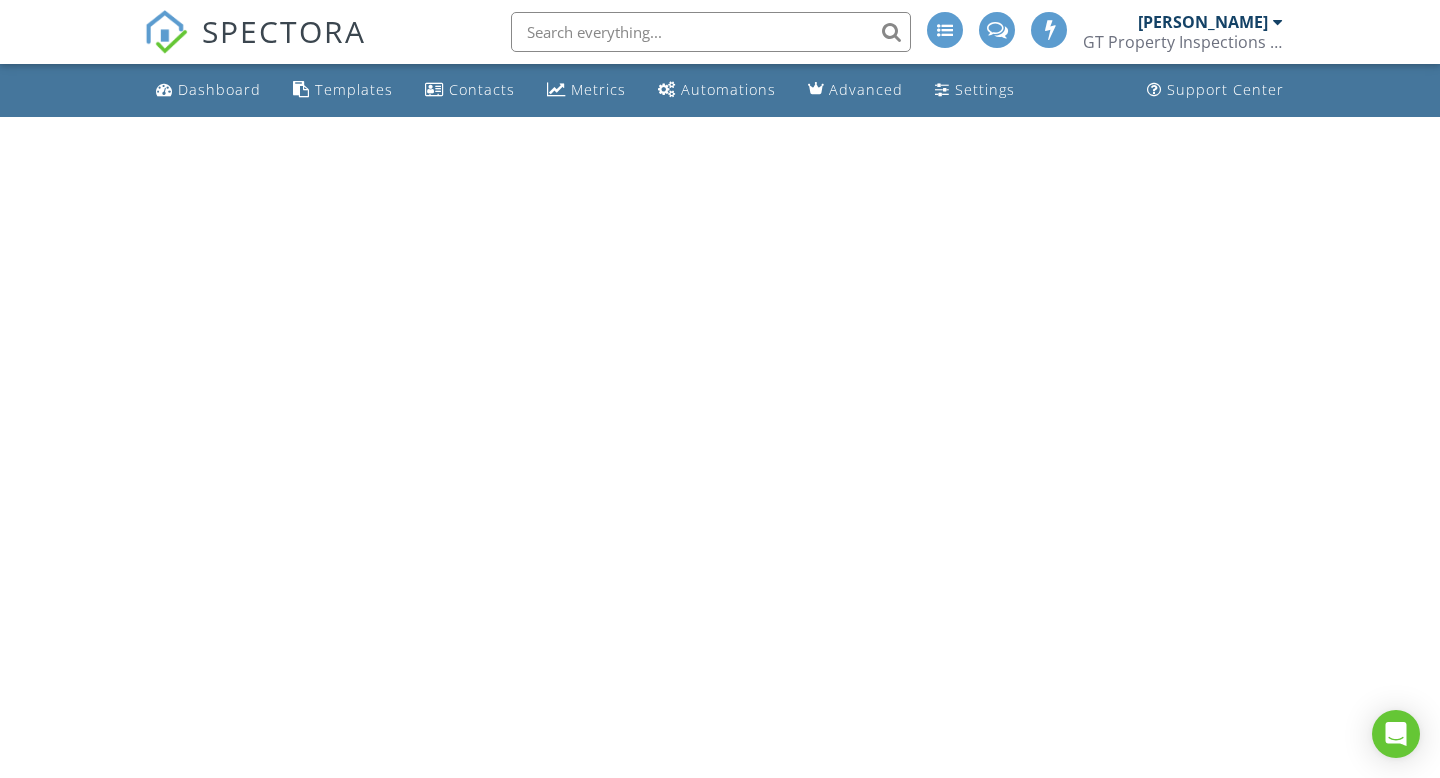 scroll, scrollTop: 0, scrollLeft: 0, axis: both 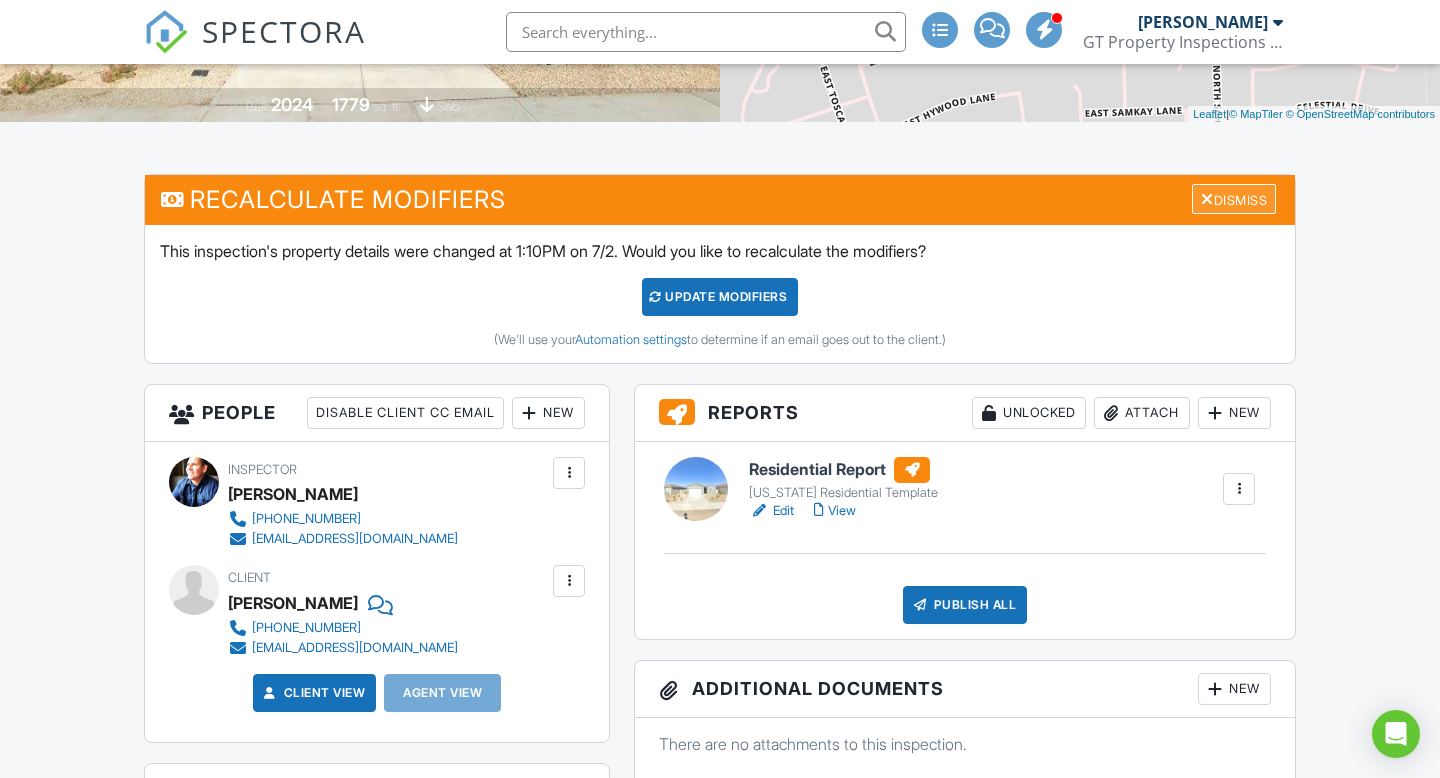 click on "Dismiss" at bounding box center (1234, 199) 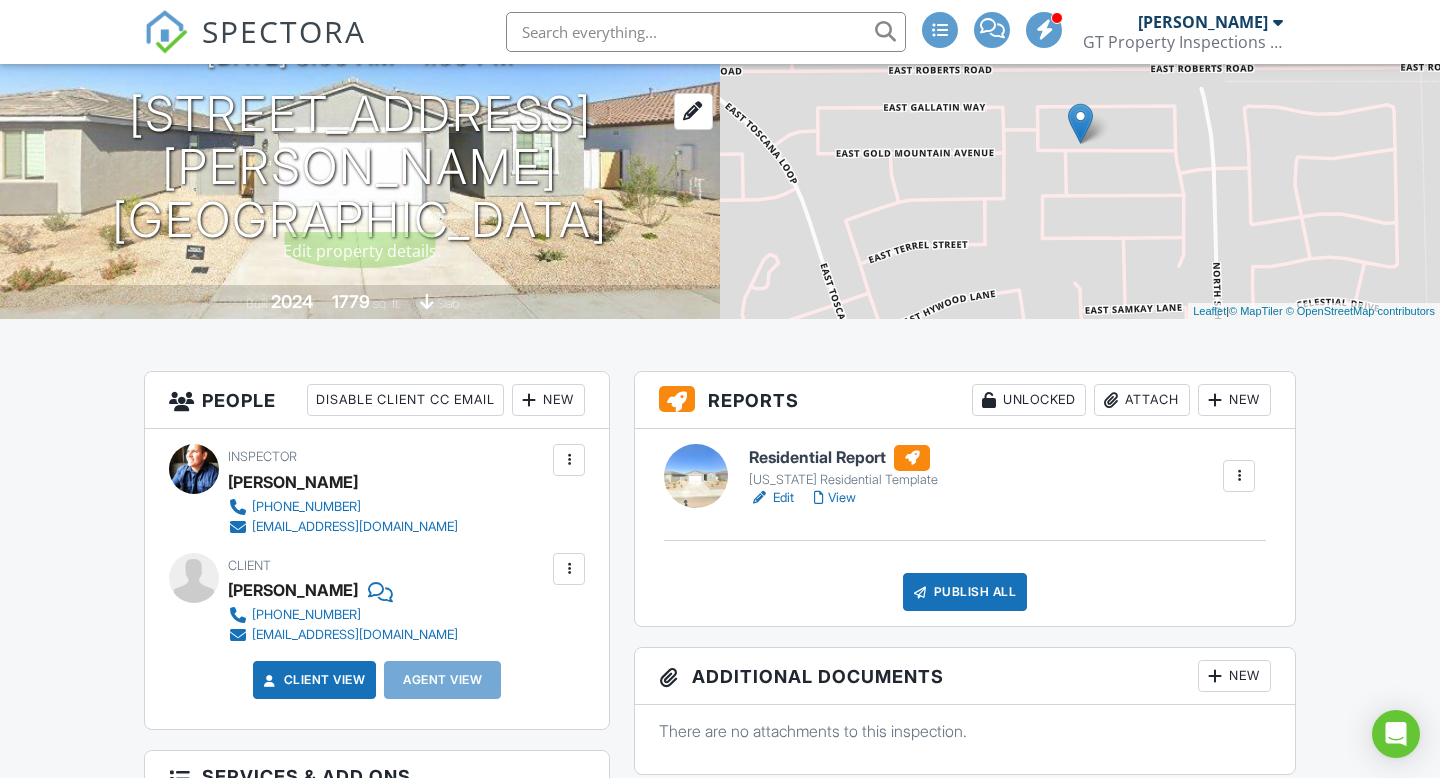 scroll, scrollTop: 0, scrollLeft: 0, axis: both 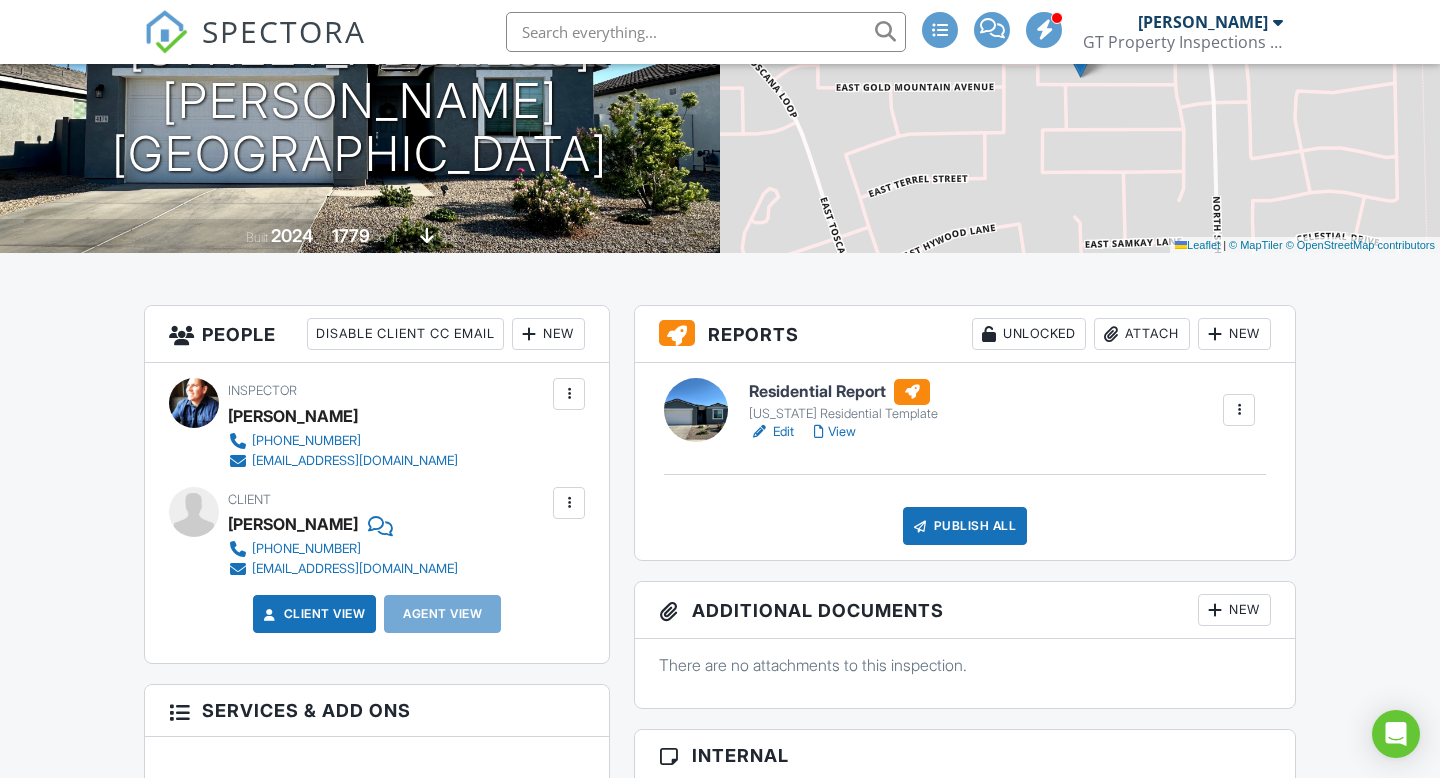 click on "New" at bounding box center (1234, 610) 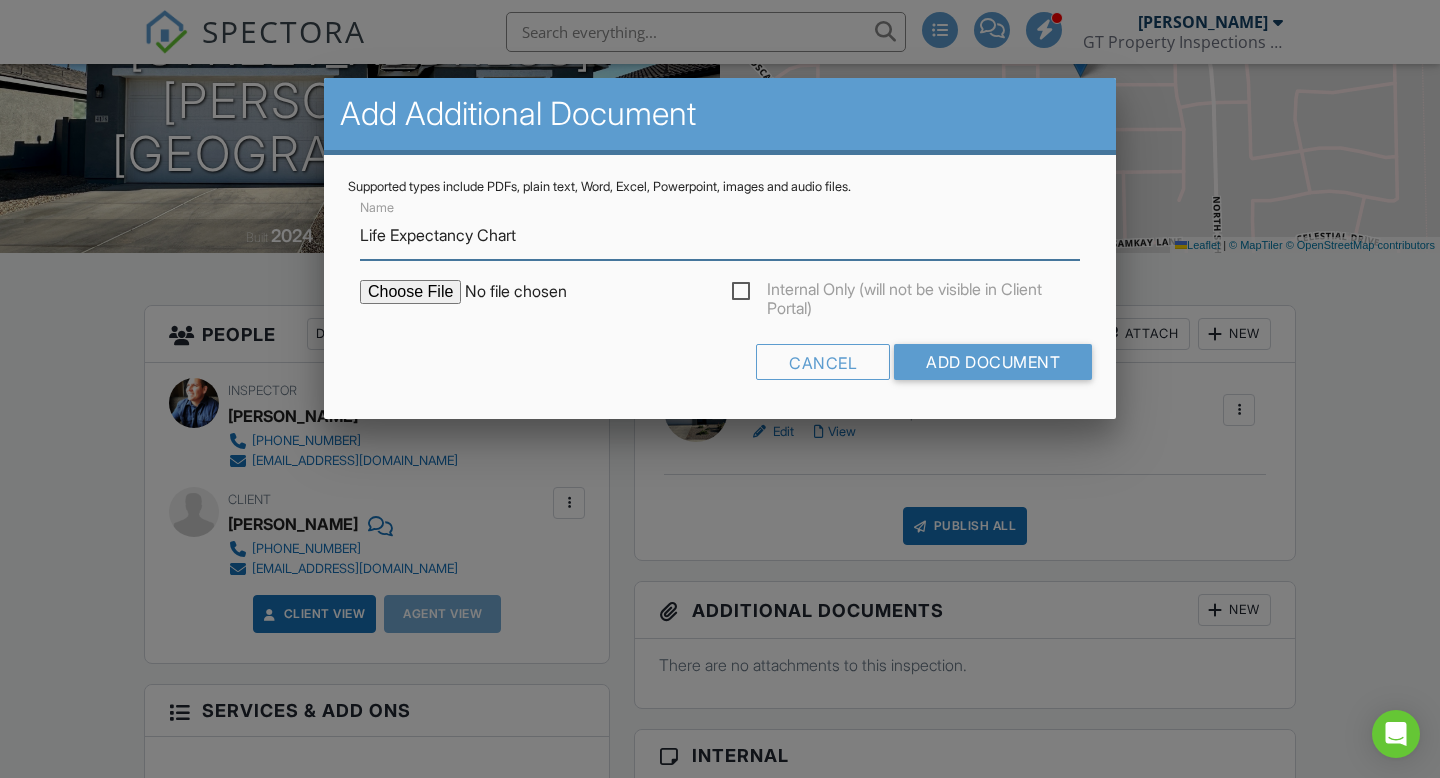type on "Life Expectancy Chart" 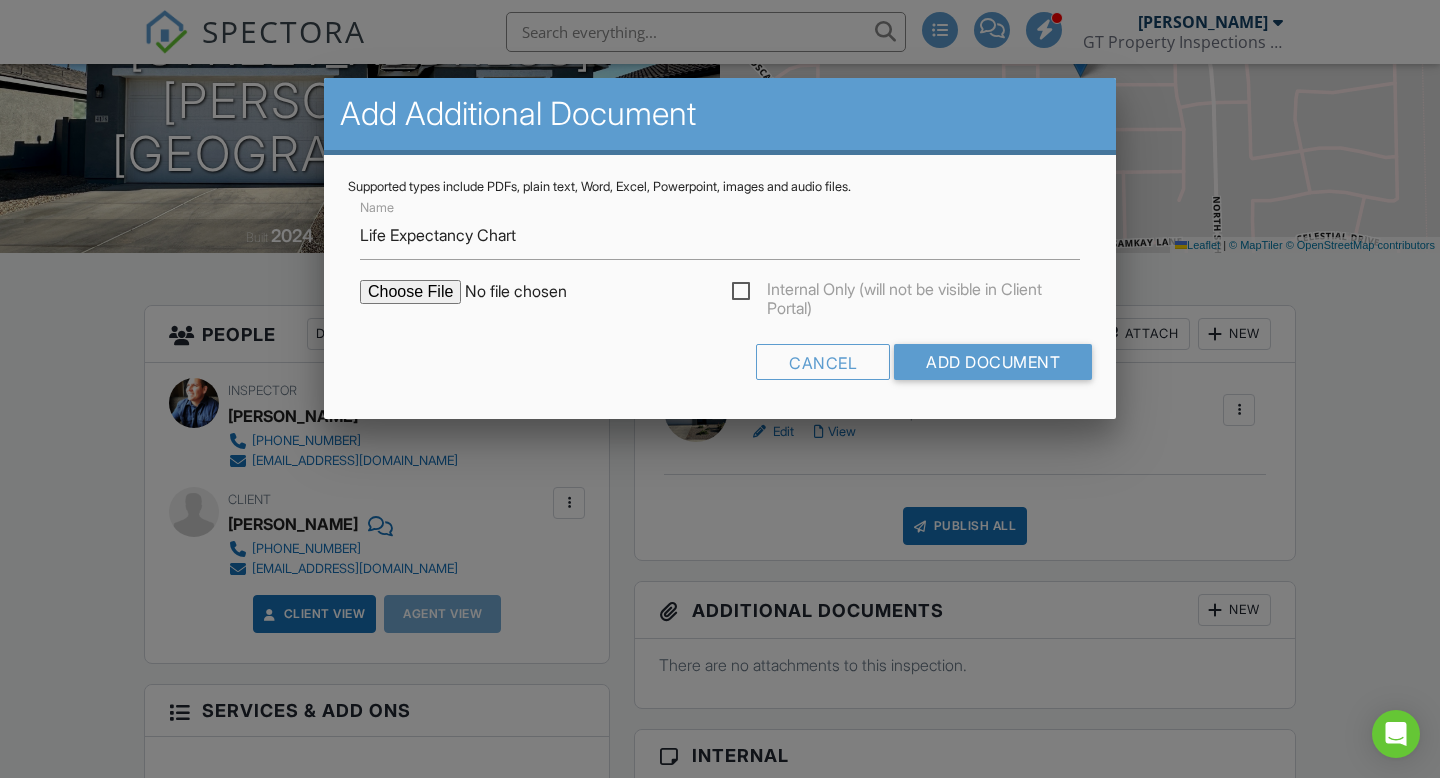click at bounding box center [530, 292] 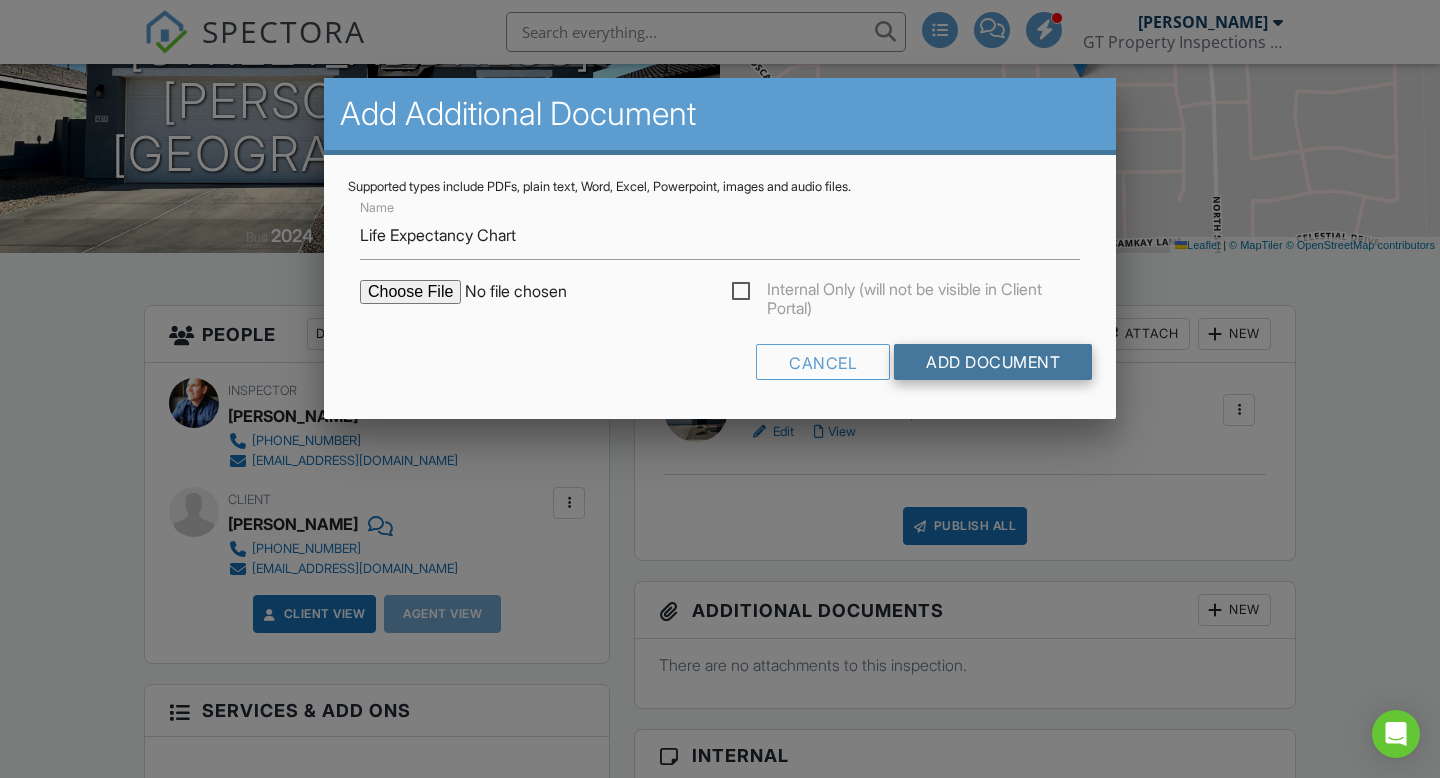 click on "Add Document" at bounding box center (993, 362) 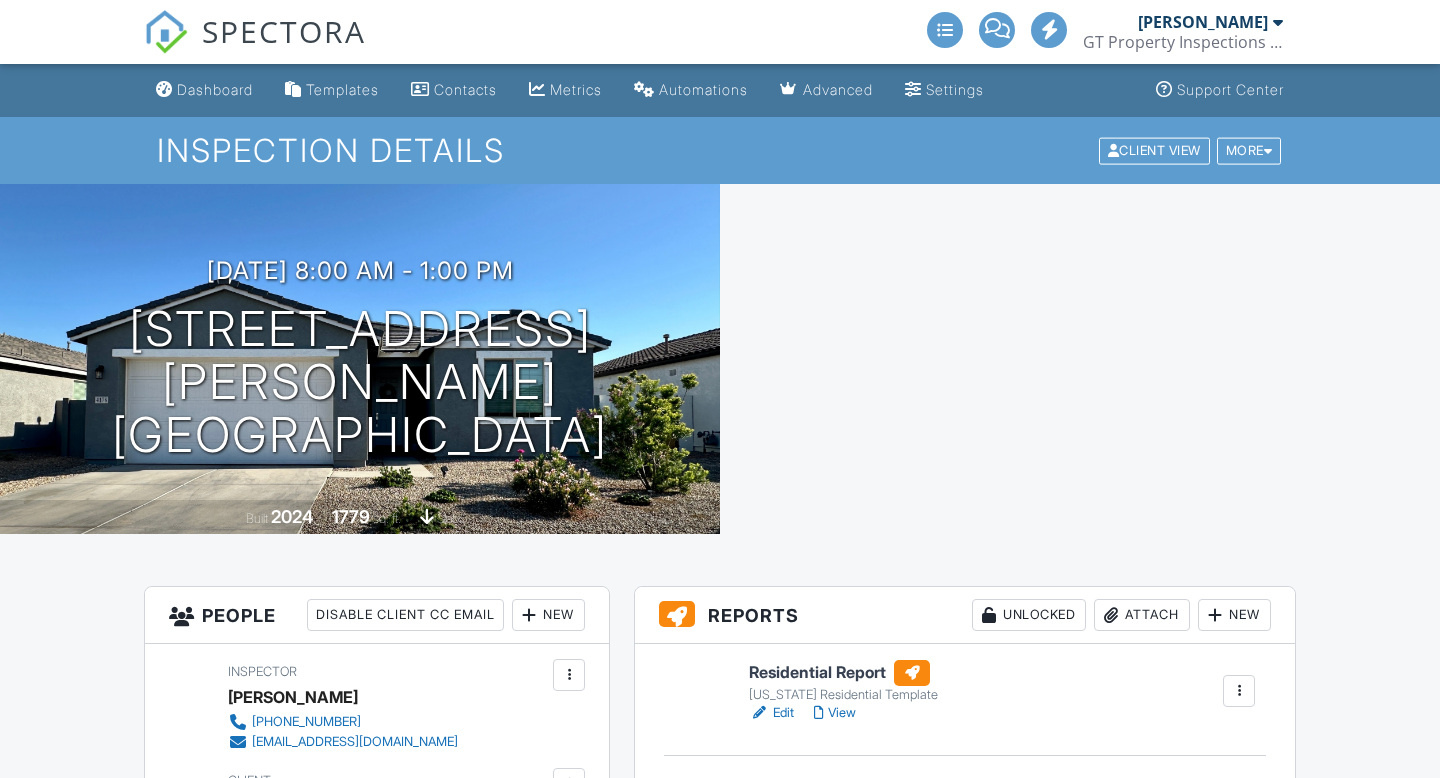 scroll, scrollTop: 0, scrollLeft: 0, axis: both 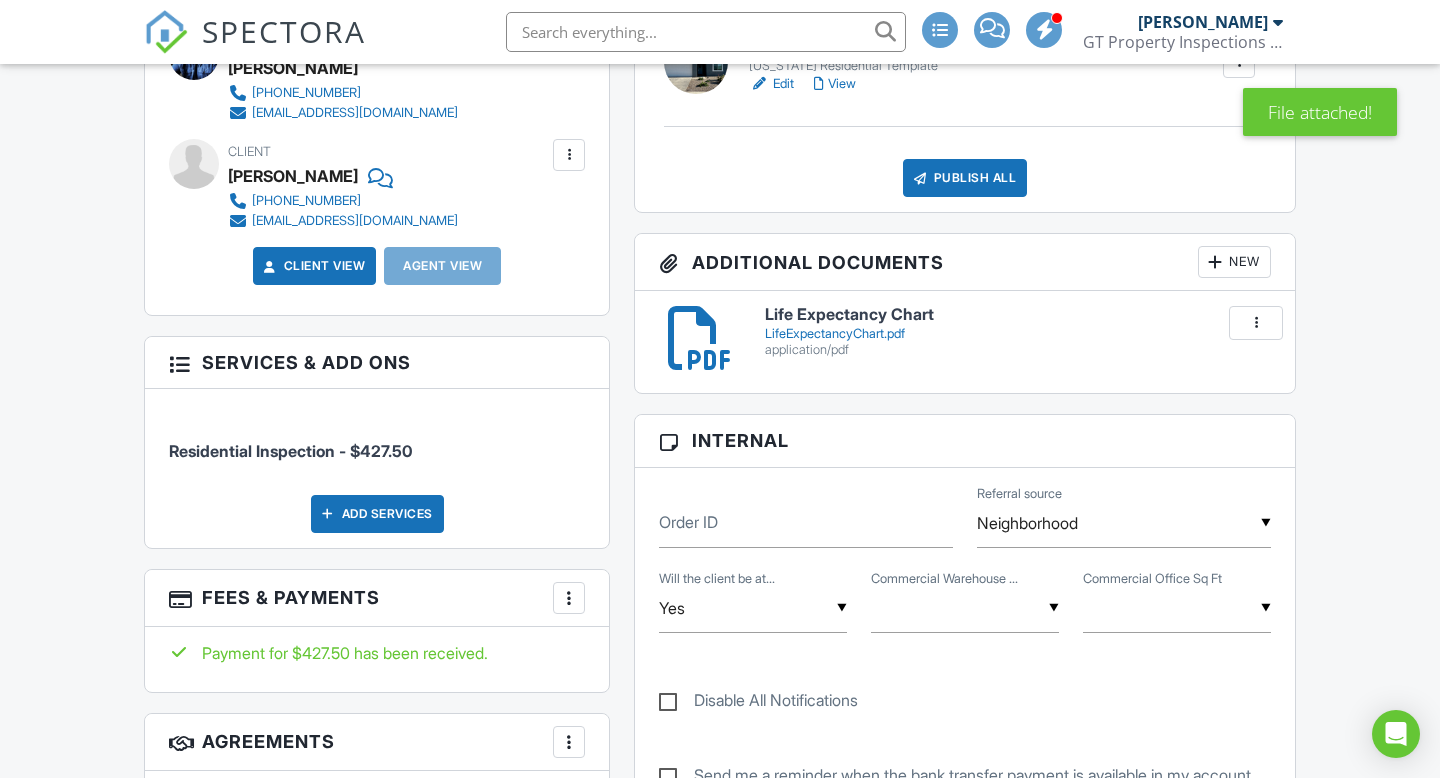 click on "New" at bounding box center [1234, 262] 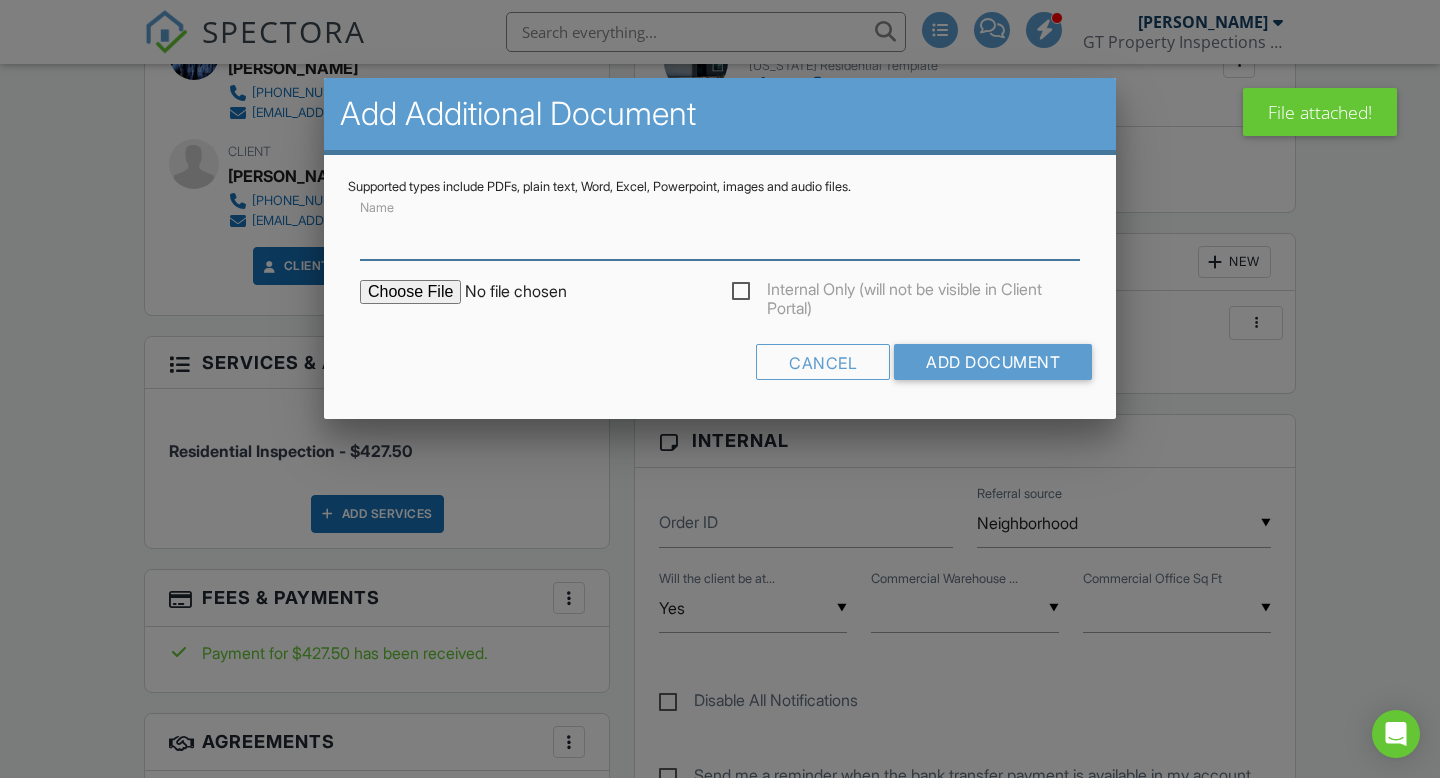 click on "Name" at bounding box center [720, 235] 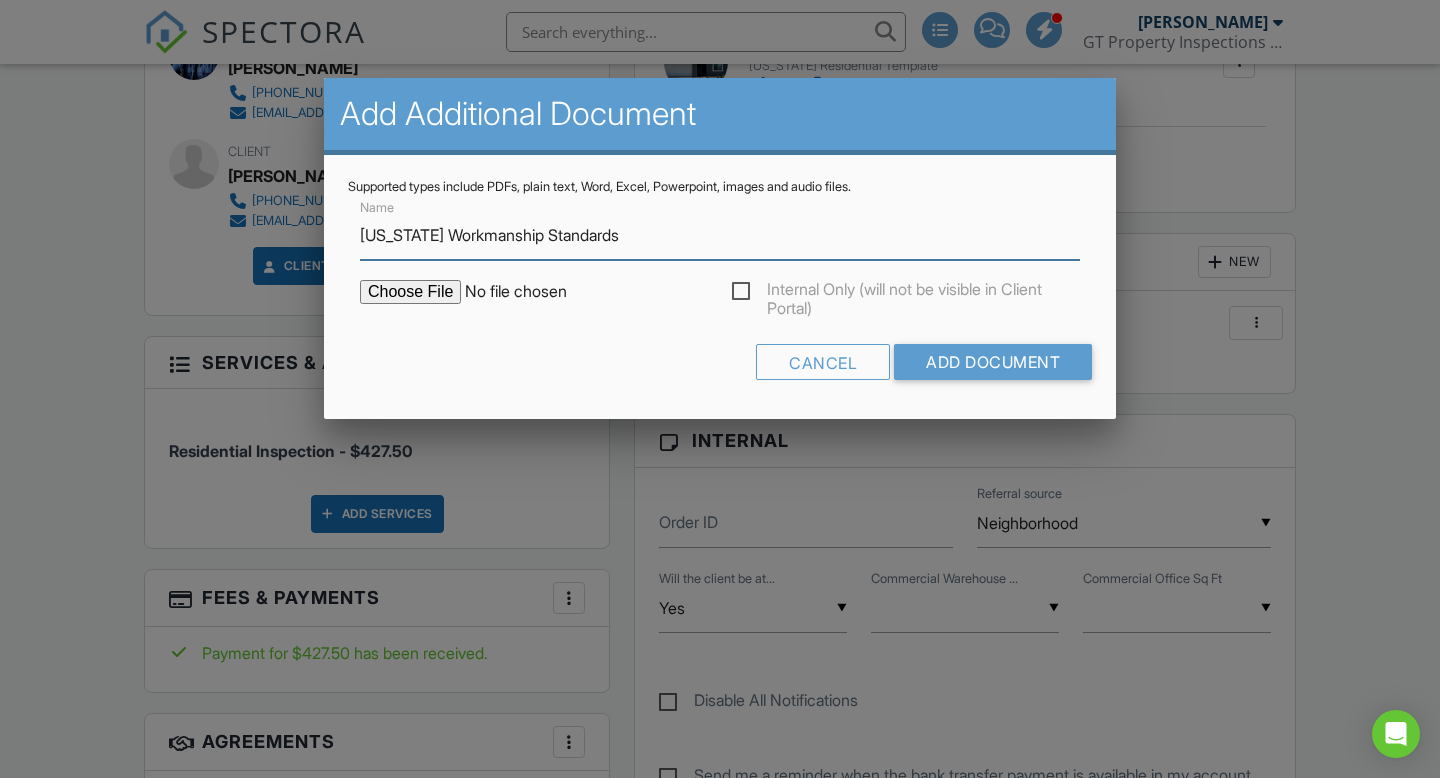 type on "Arizona Workmanship Standards" 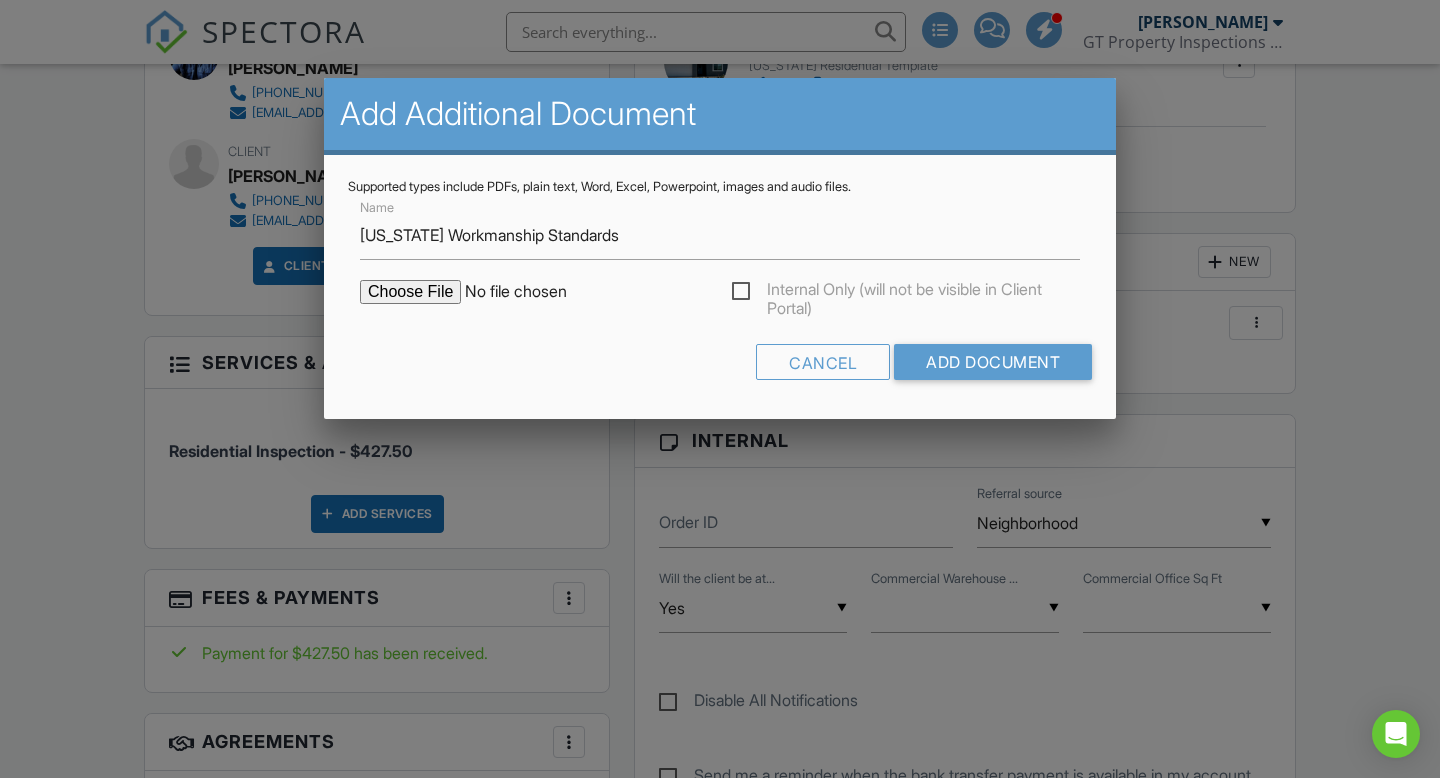 click at bounding box center [530, 292] 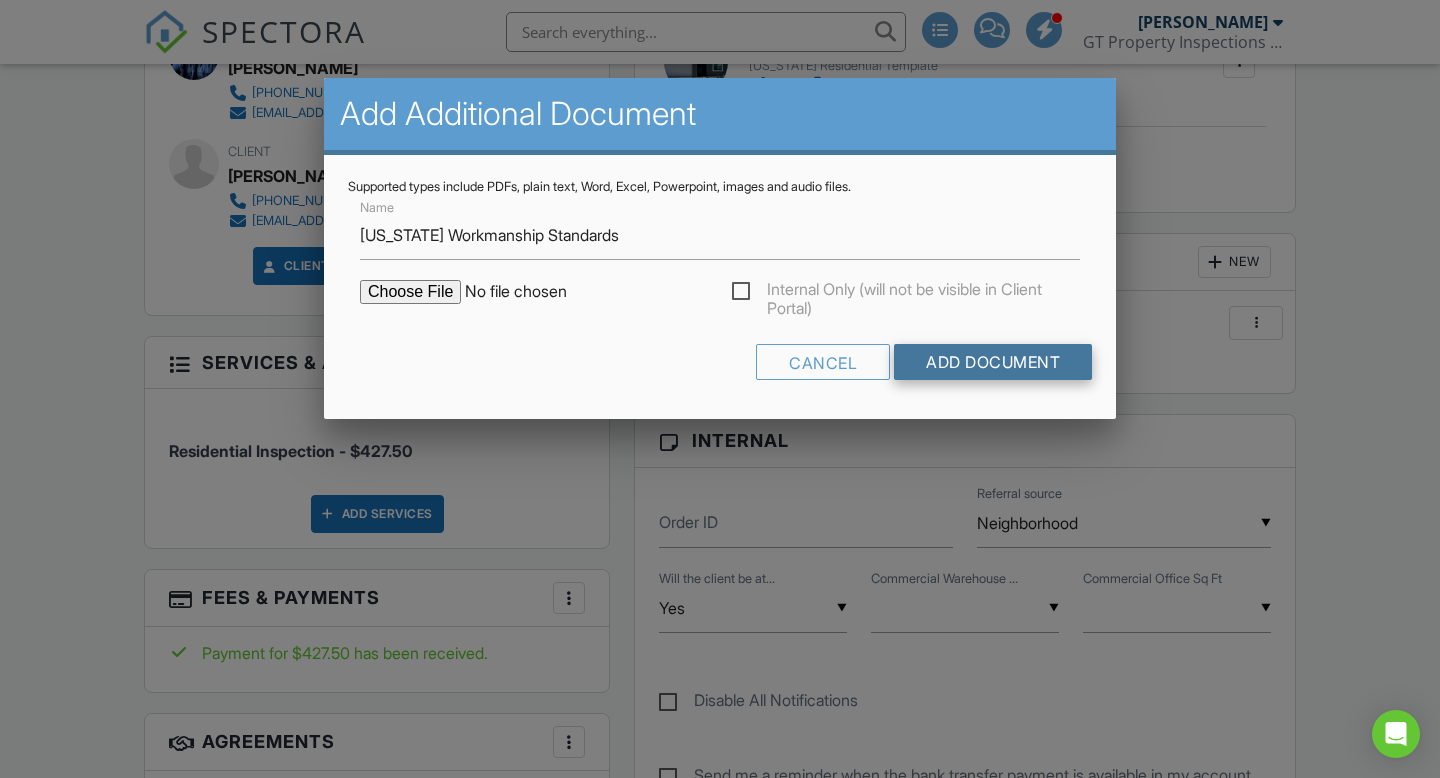 click on "Add Document" at bounding box center [993, 362] 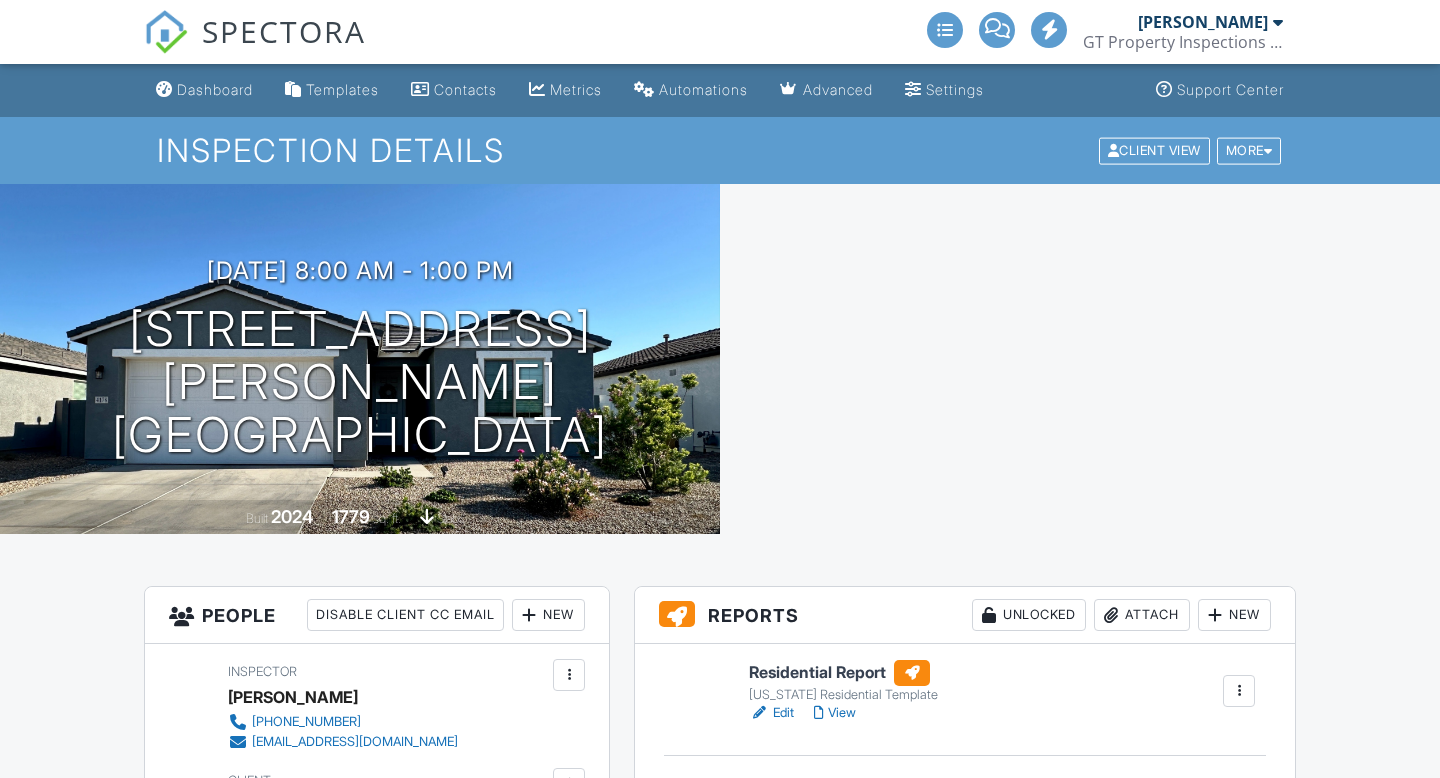 scroll, scrollTop: 0, scrollLeft: 0, axis: both 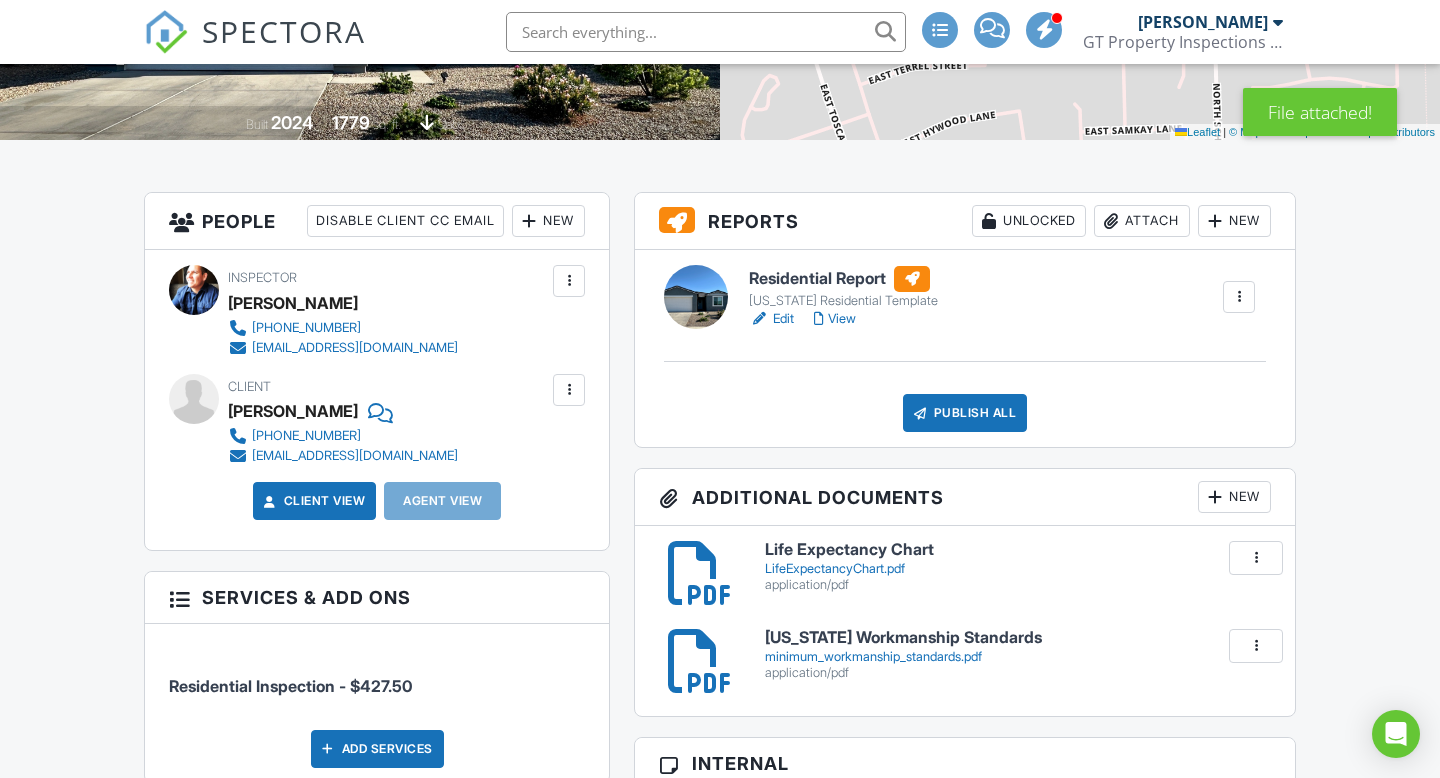 click on "Edit" at bounding box center (771, 319) 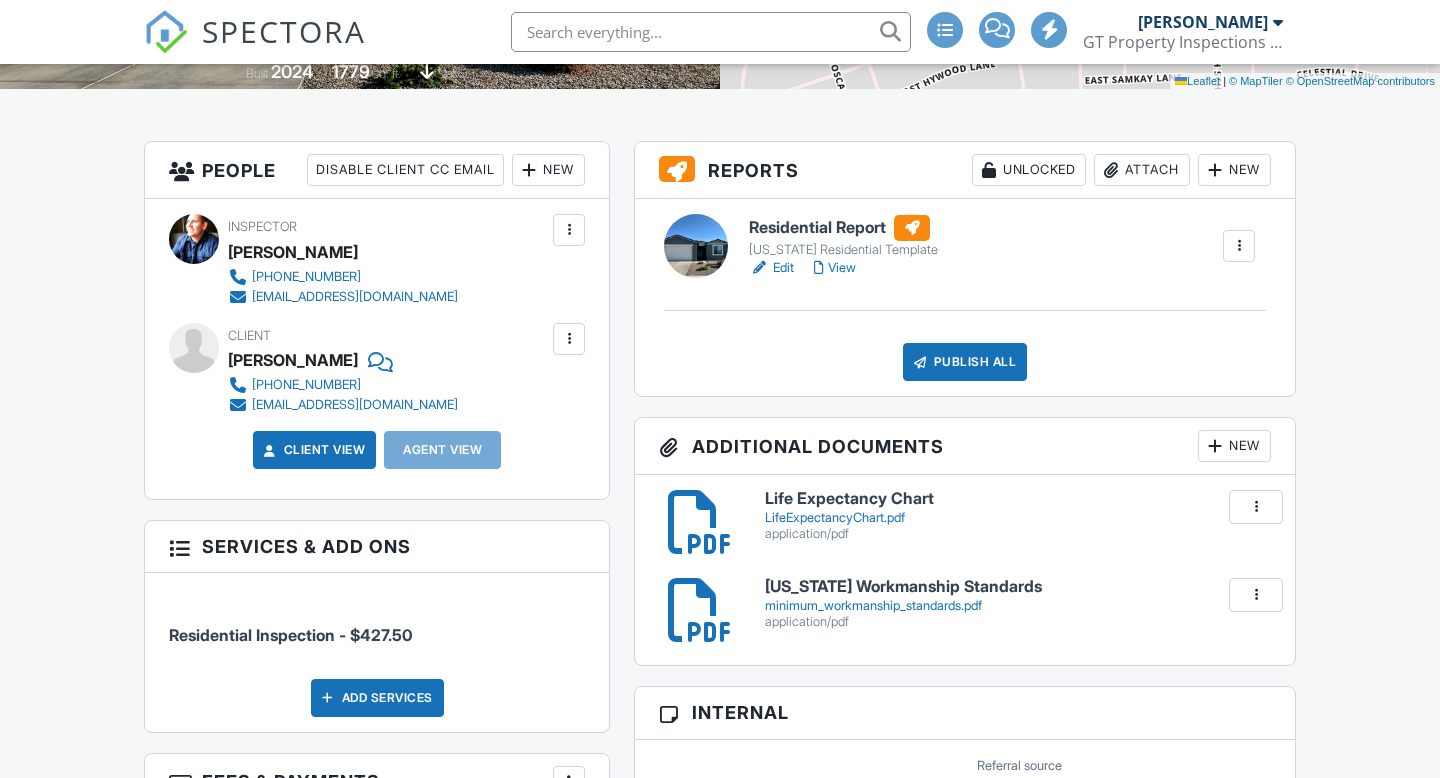 scroll, scrollTop: 0, scrollLeft: 0, axis: both 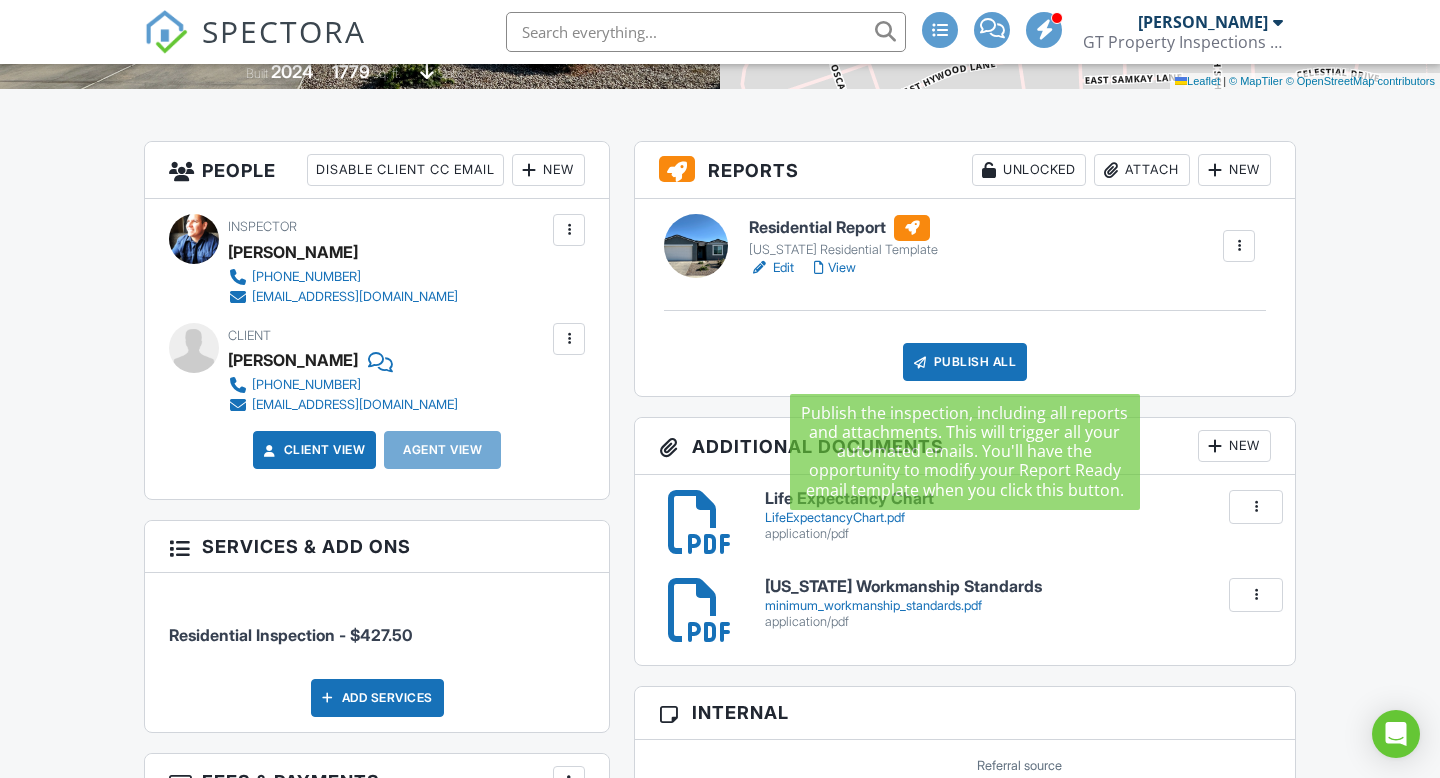 click on "Publish All" at bounding box center (965, 362) 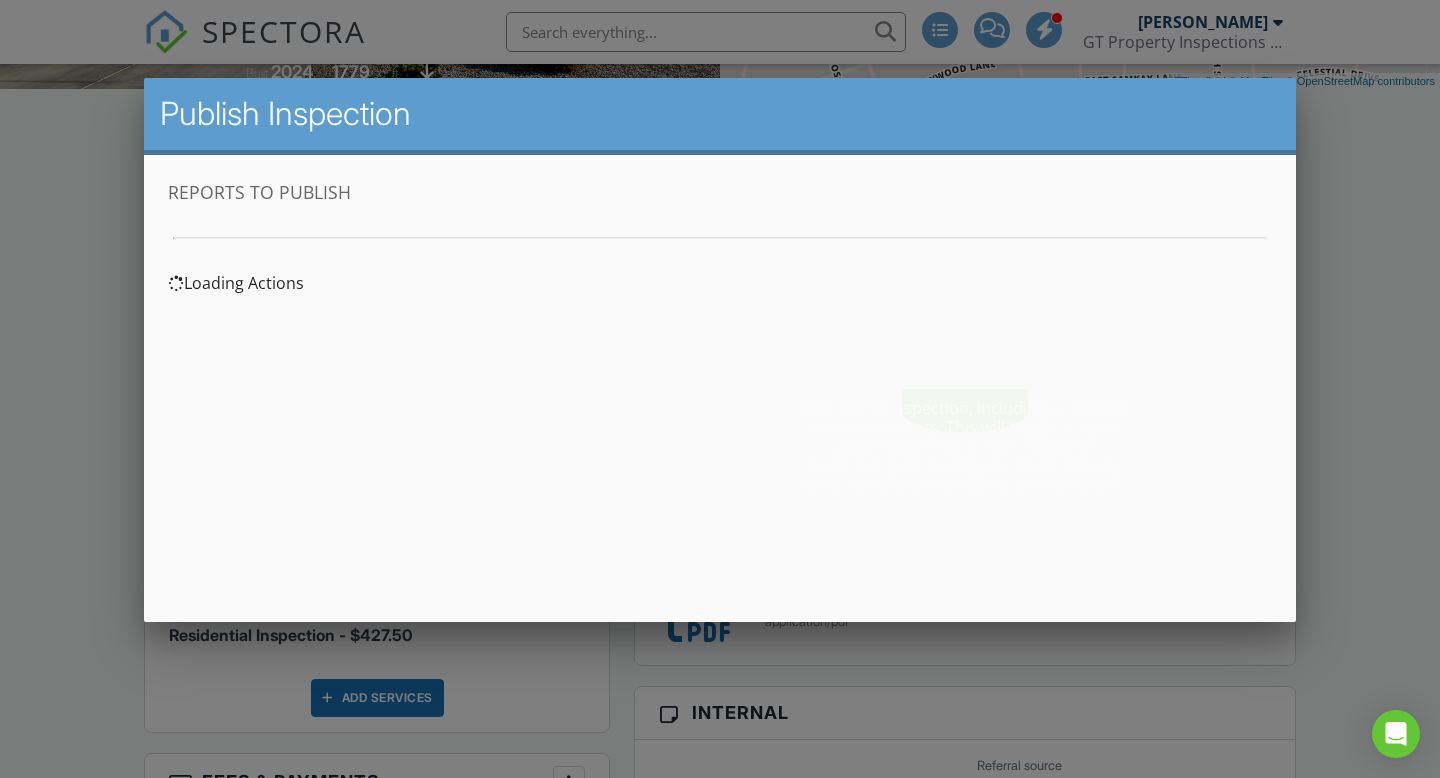 scroll, scrollTop: 0, scrollLeft: 0, axis: both 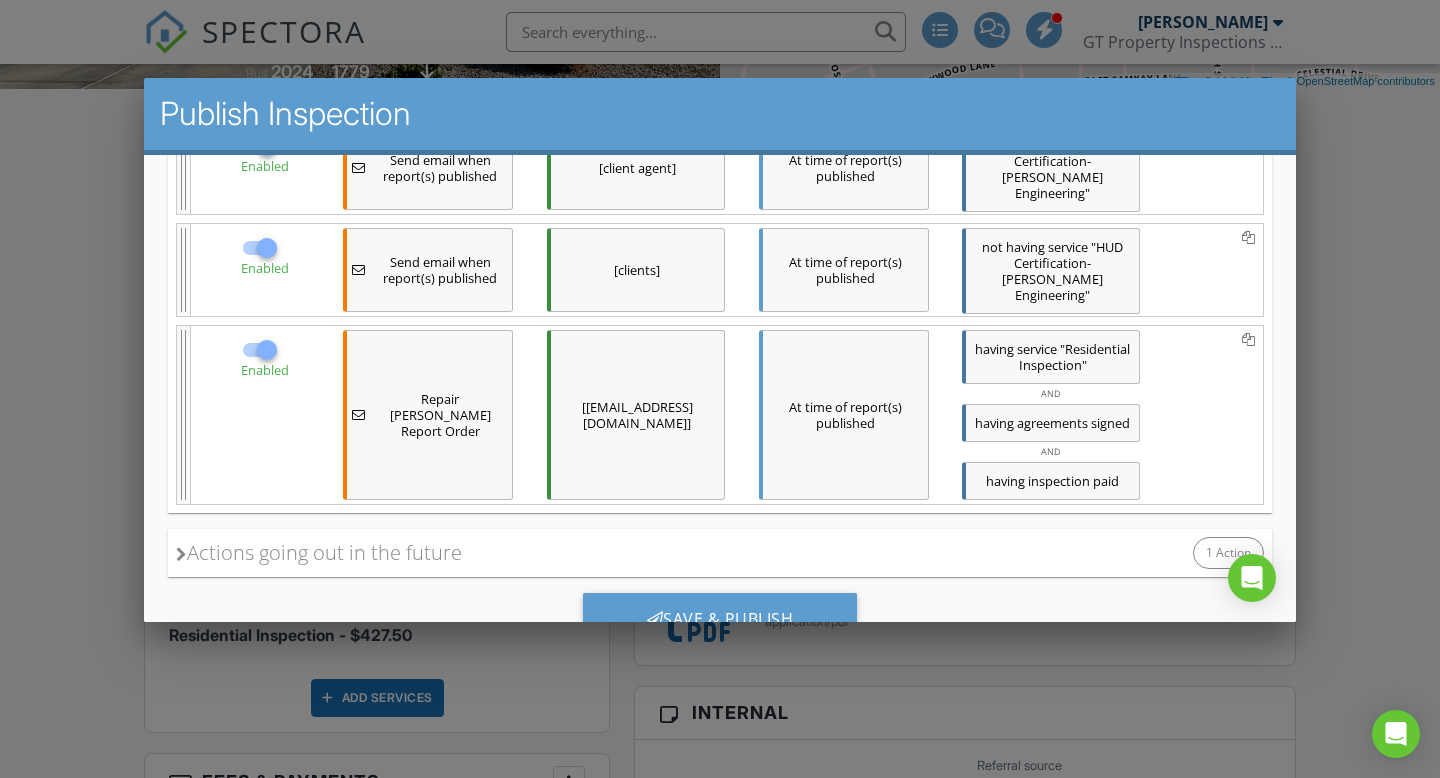 click at bounding box center [267, 349] 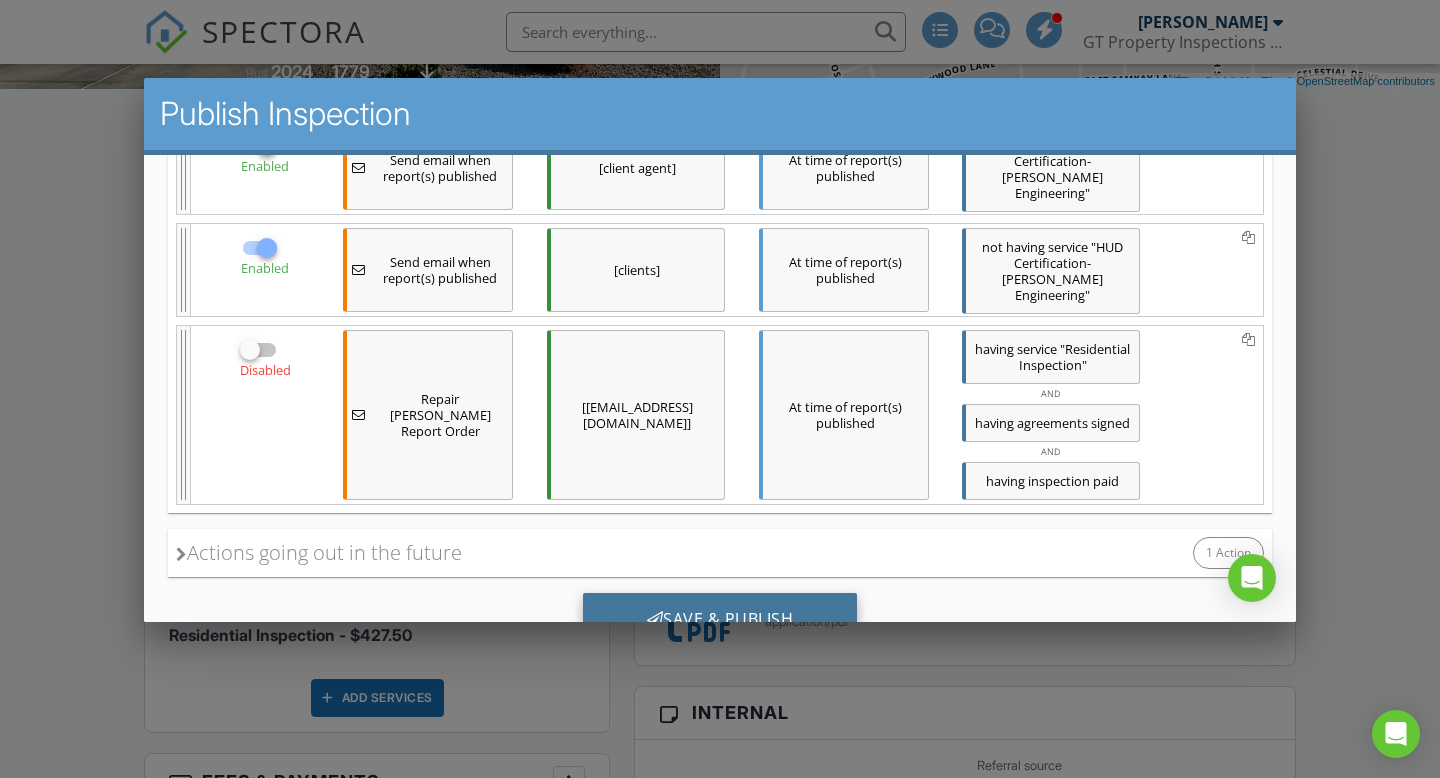 click on "Save & Publish" at bounding box center (720, 619) 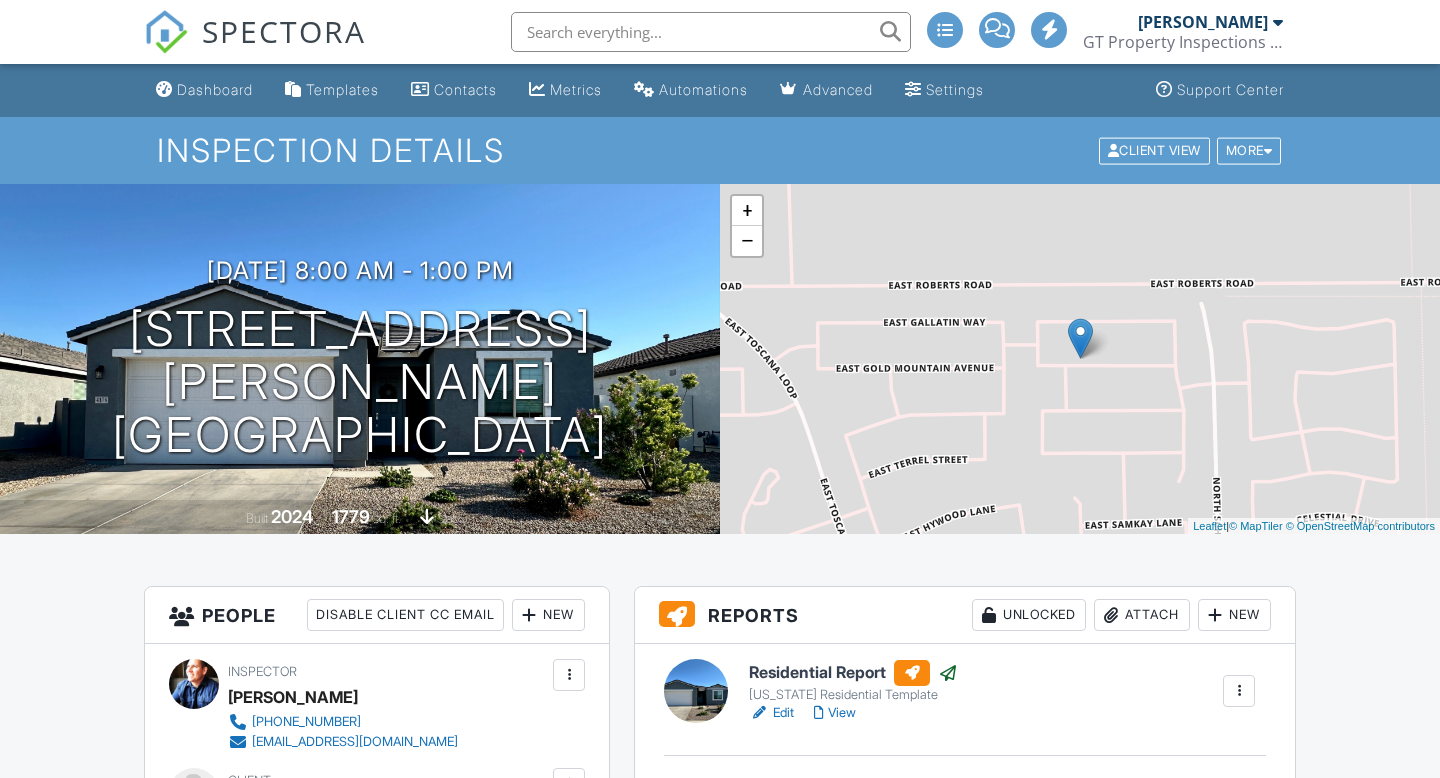 scroll, scrollTop: 0, scrollLeft: 0, axis: both 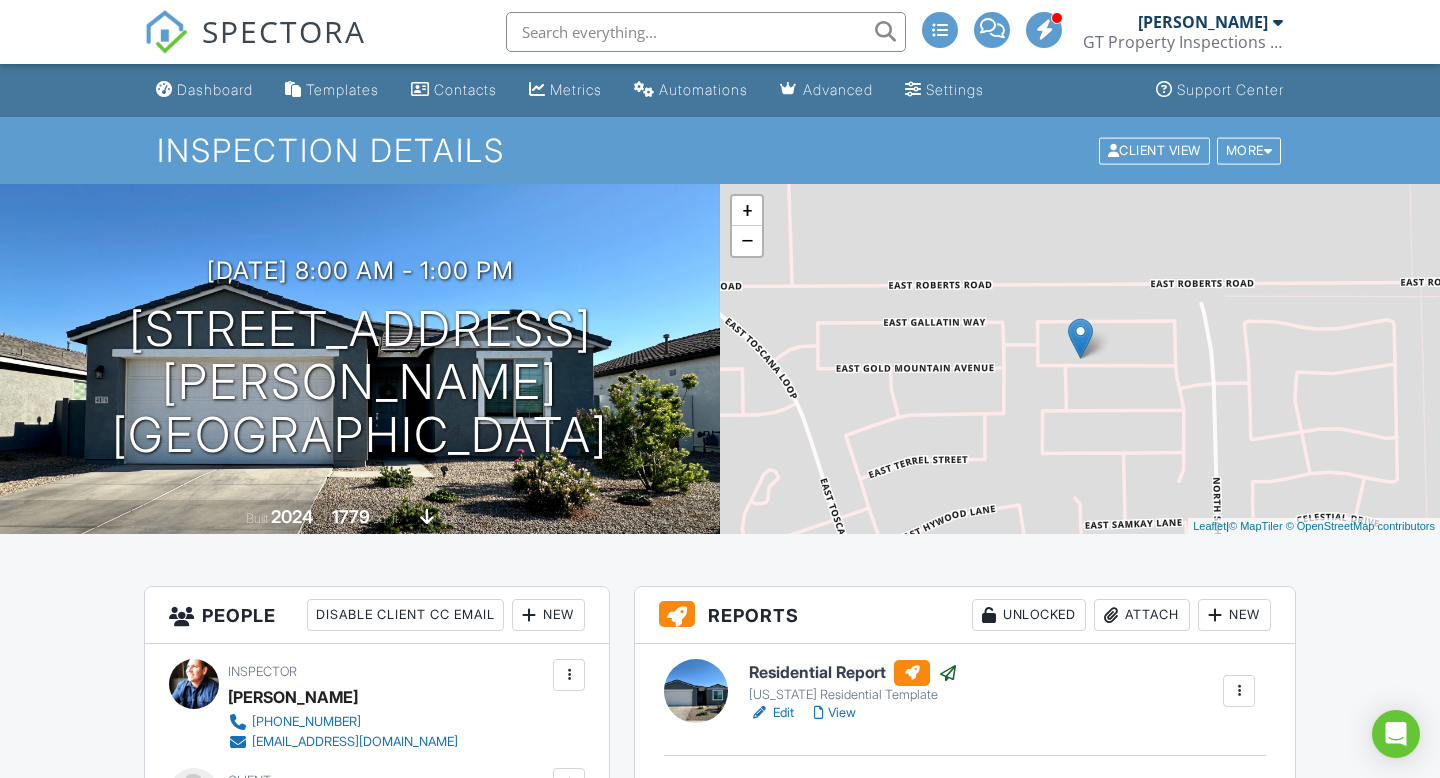 click on "SPECTORA" at bounding box center (284, 31) 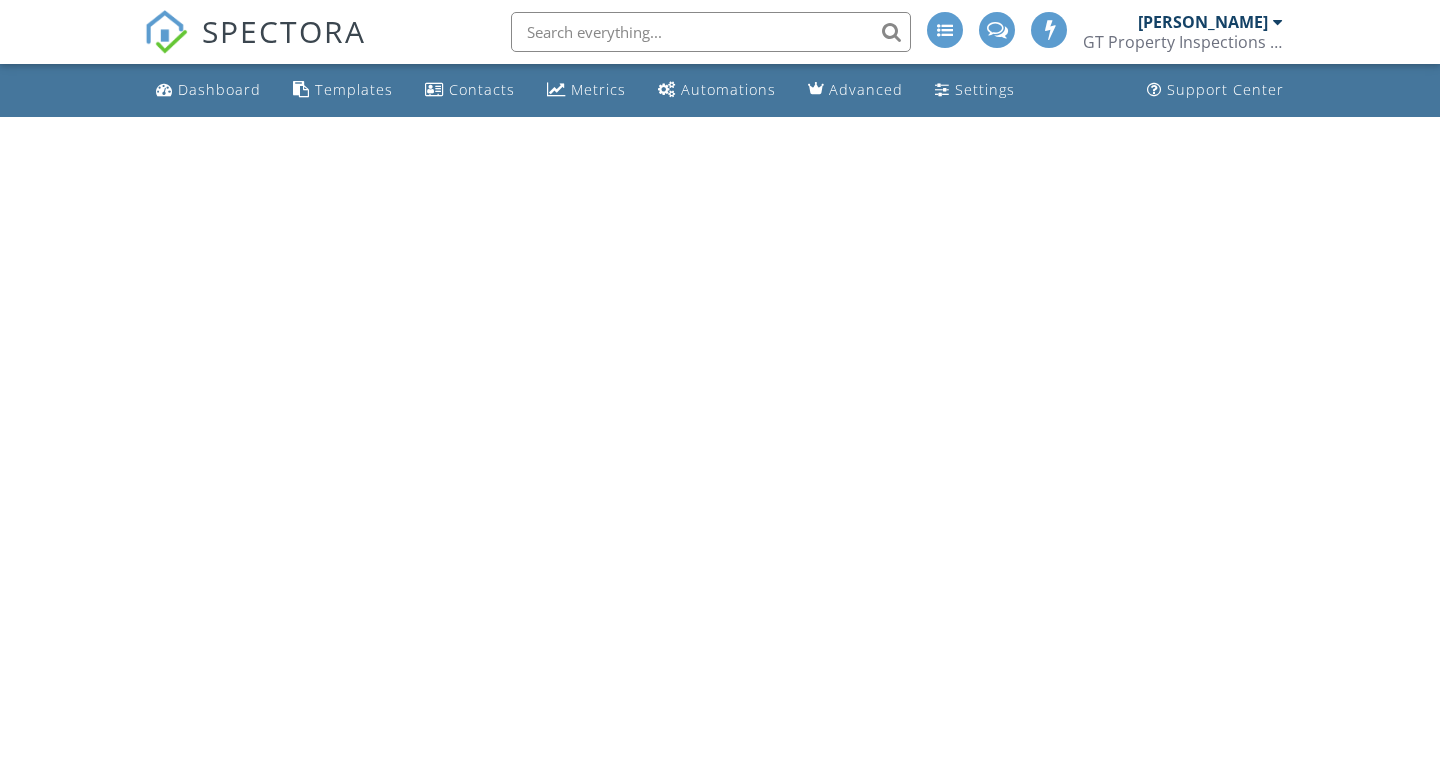 scroll, scrollTop: 0, scrollLeft: 0, axis: both 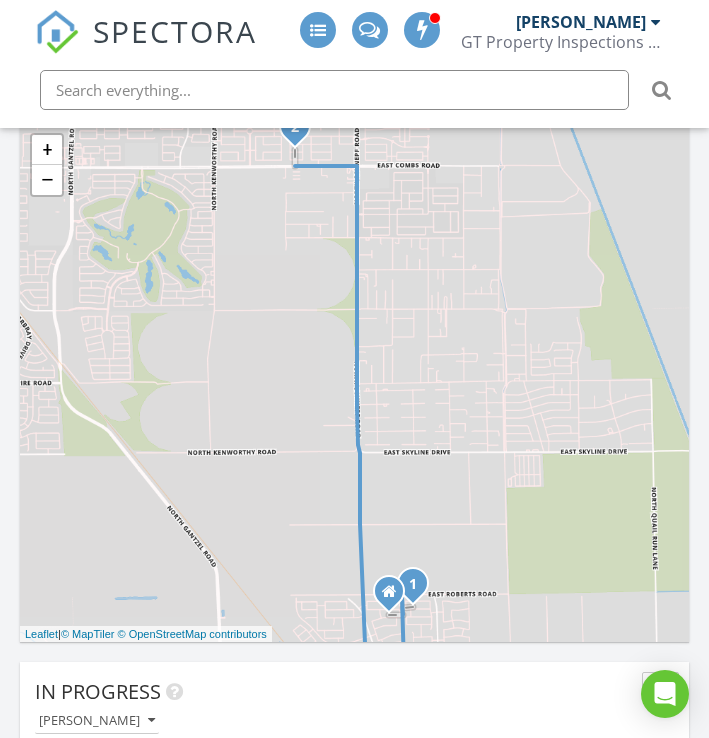 click on "1 2 + − , [GEOGRAPHIC_DATA][PERSON_NAME], [GEOGRAPHIC_DATA][PERSON_NAME] 7.8 km, 18 min Head north 80 m You have arrived at your 1st destination, on the right 0 m Head north 100 m Make a U-turn 800 m Turn right 450 m Turn right onto [GEOGRAPHIC_DATA][PERSON_NAME] 5.5 km Turn left onto [GEOGRAPHIC_DATA][PERSON_NAME] 700 m You have arrived at your destination, on the right 0 m Leaflet  |  © MapTiler   © OpenStreetMap contributors" at bounding box center [354, 382] 